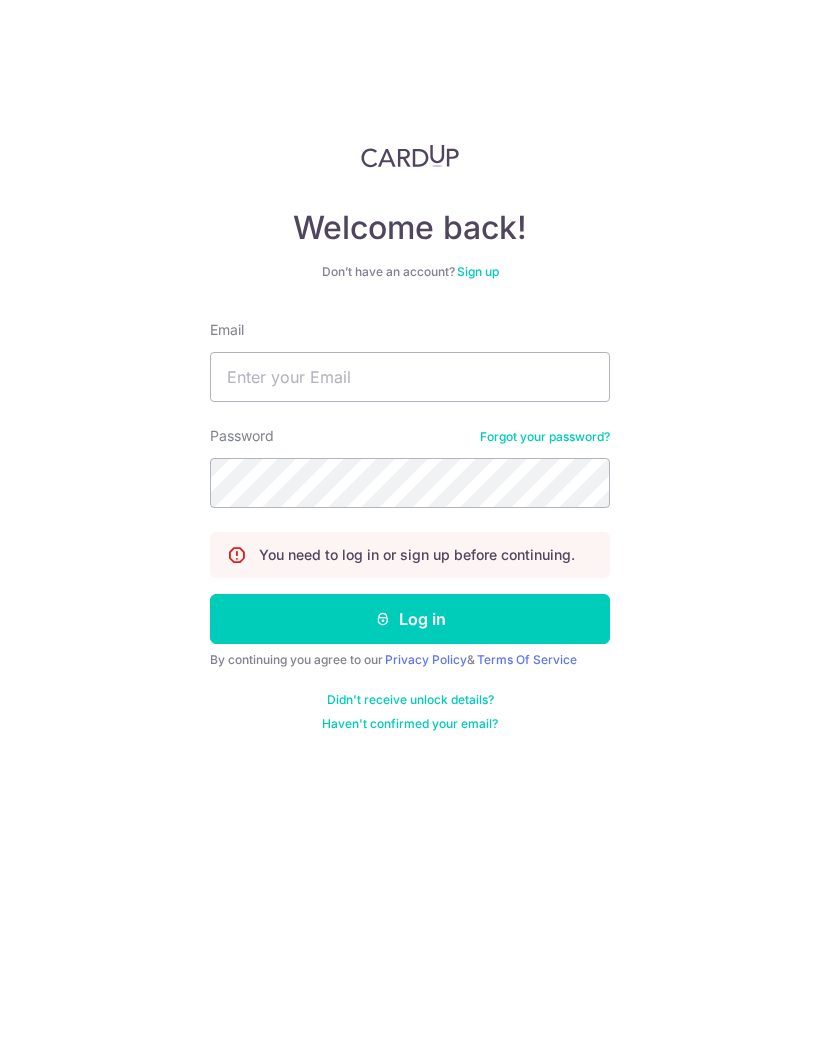 scroll, scrollTop: 0, scrollLeft: 0, axis: both 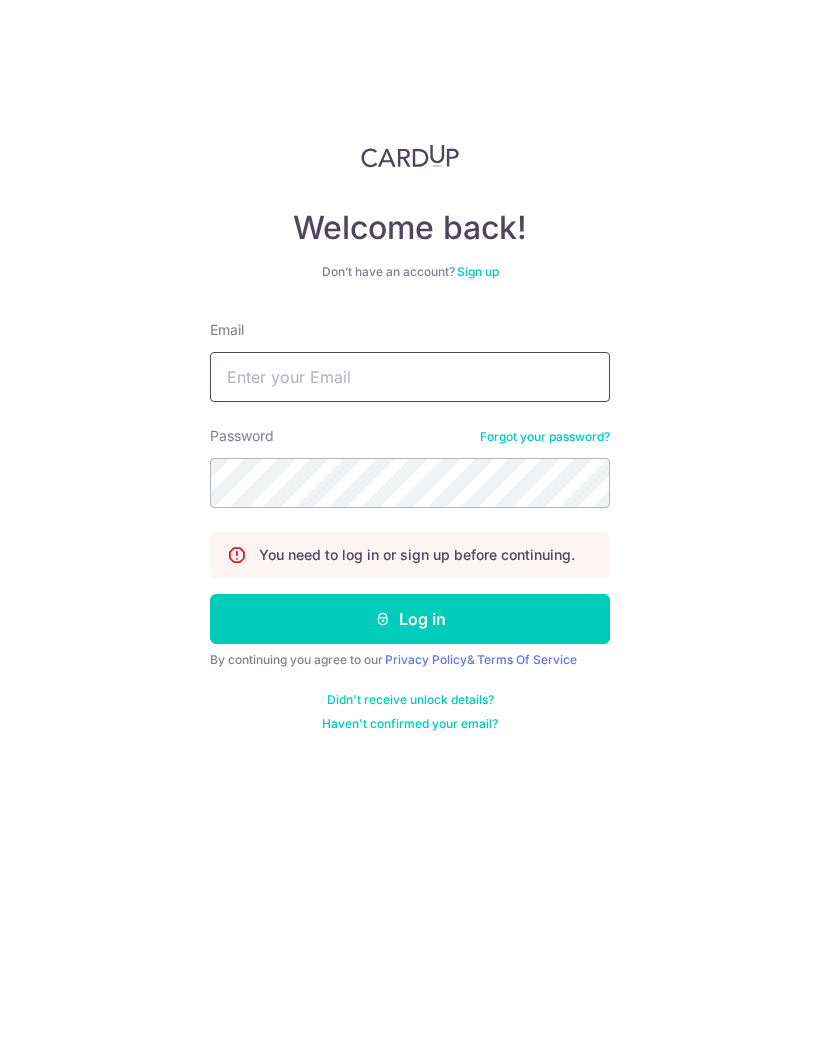 click on "Email" at bounding box center (410, 377) 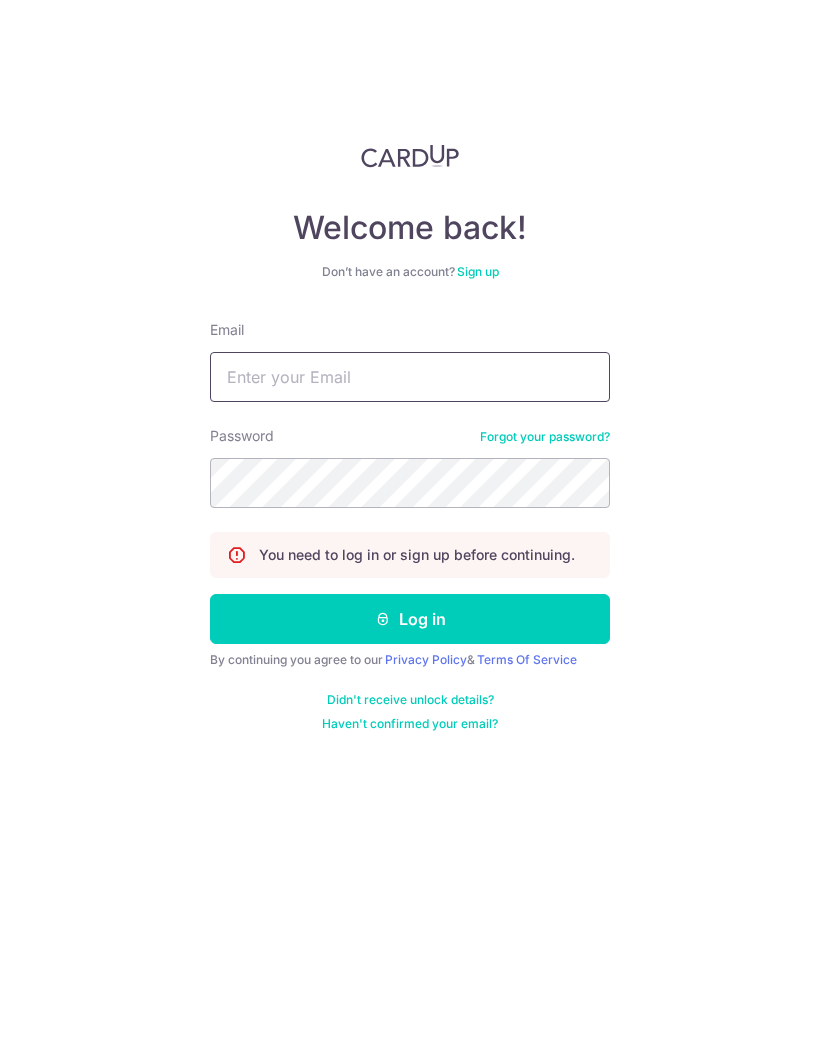 type on "[EMAIL]" 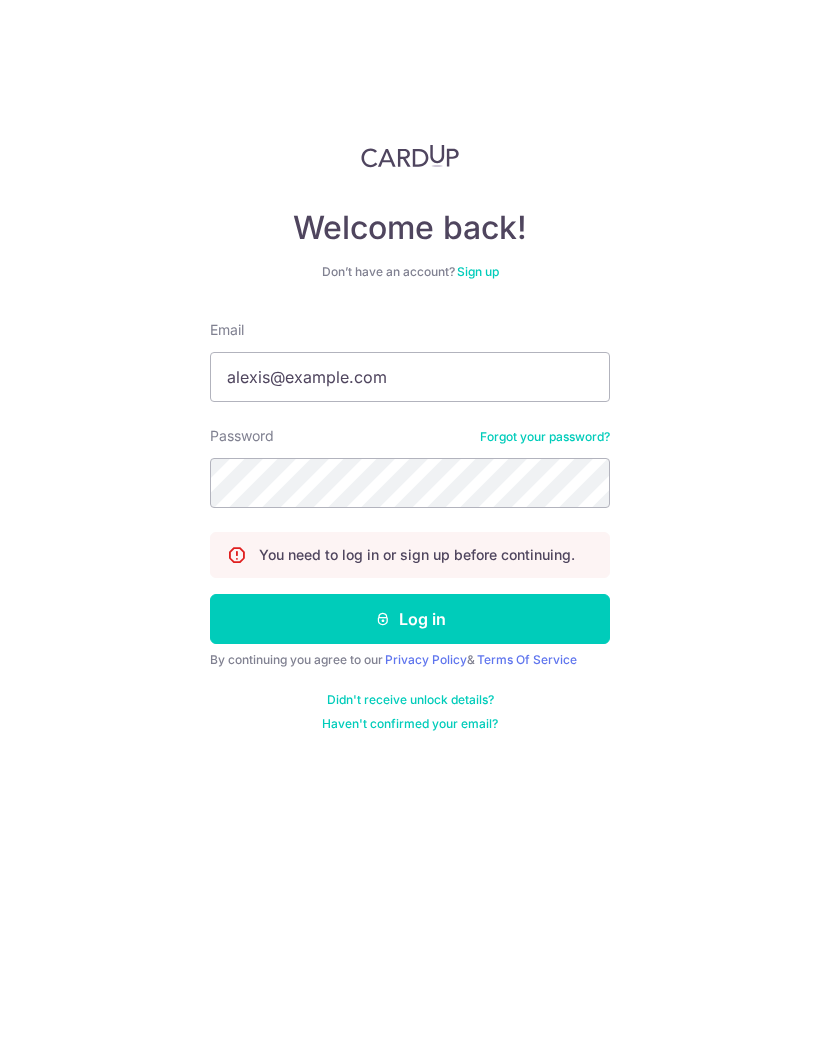 click on "Log in" at bounding box center [410, 619] 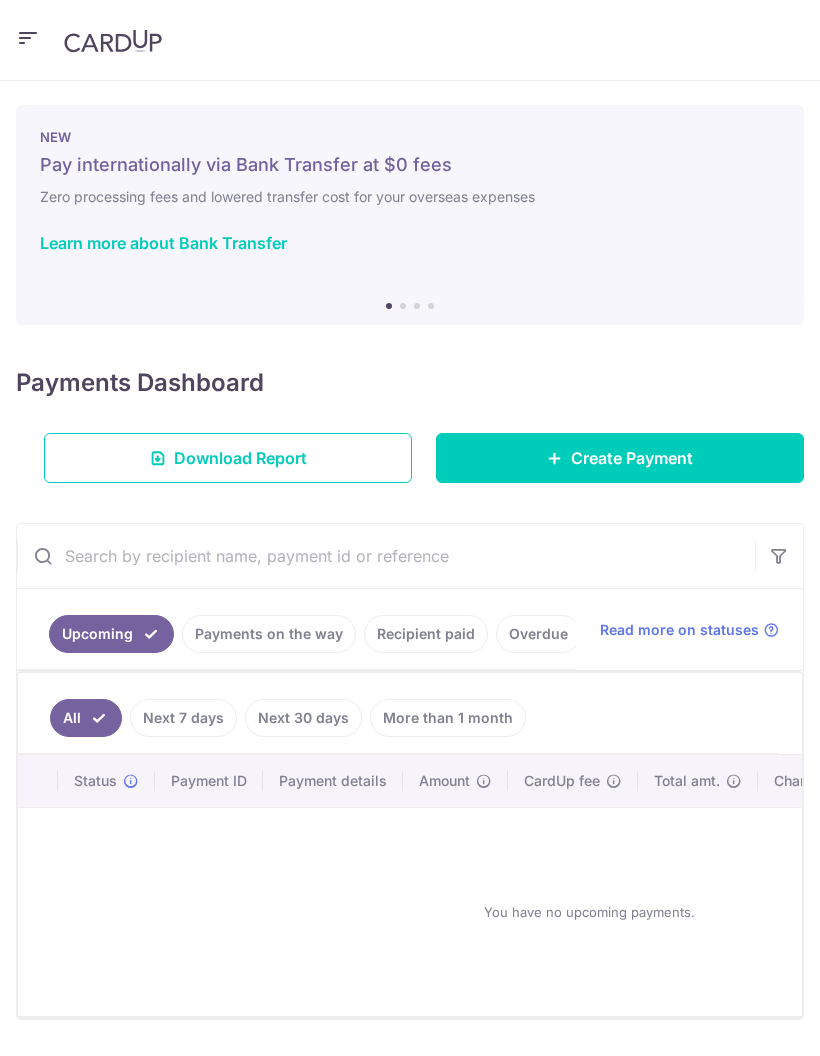 scroll, scrollTop: 0, scrollLeft: 0, axis: both 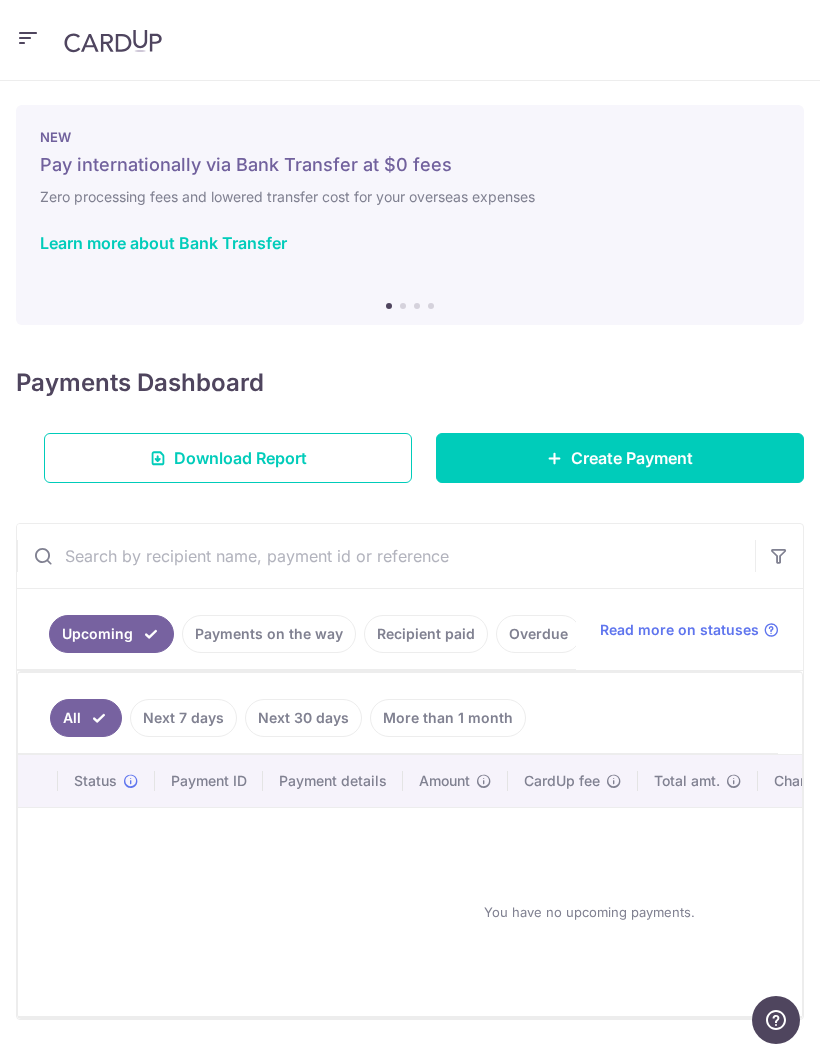 click on "Recipient paid" at bounding box center [426, 634] 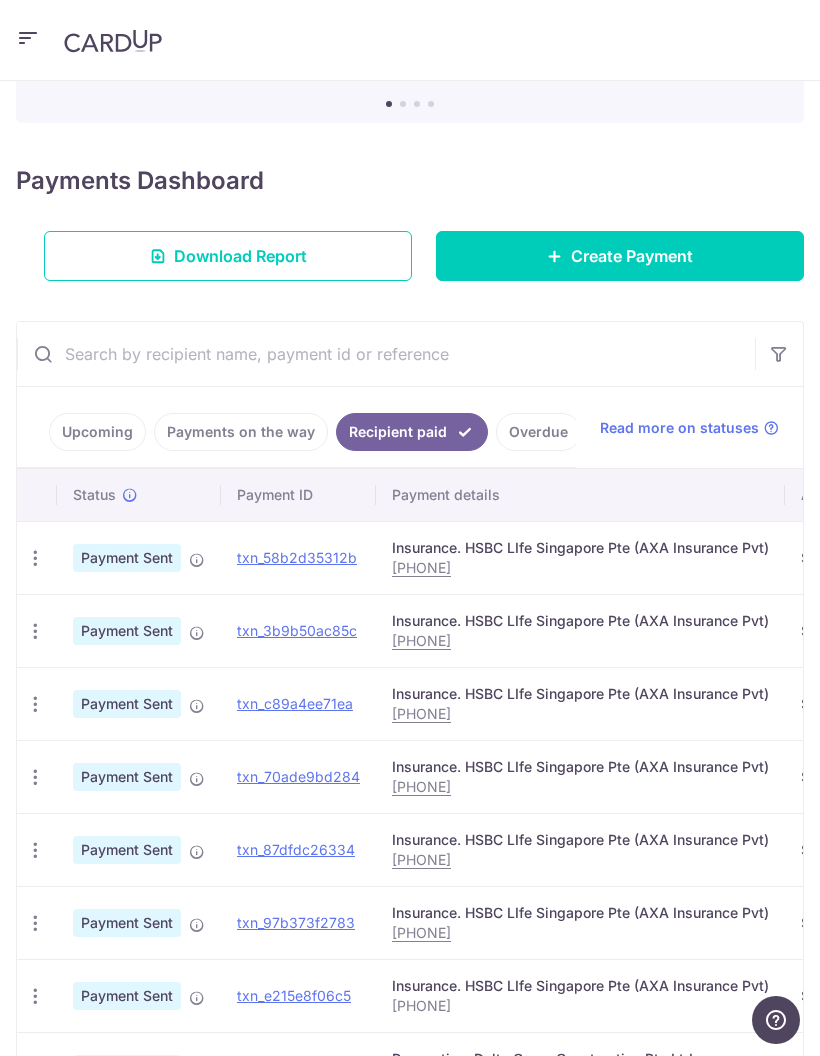 scroll, scrollTop: 198, scrollLeft: 0, axis: vertical 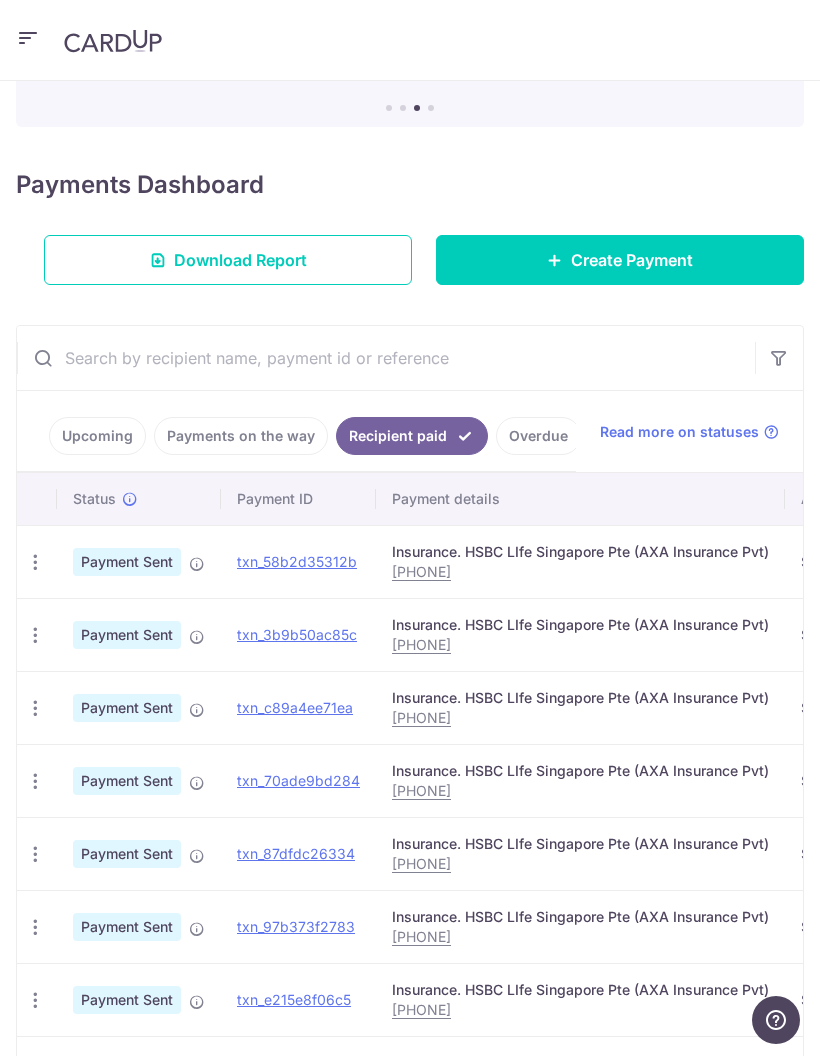 click on "Create Payment" at bounding box center [620, 260] 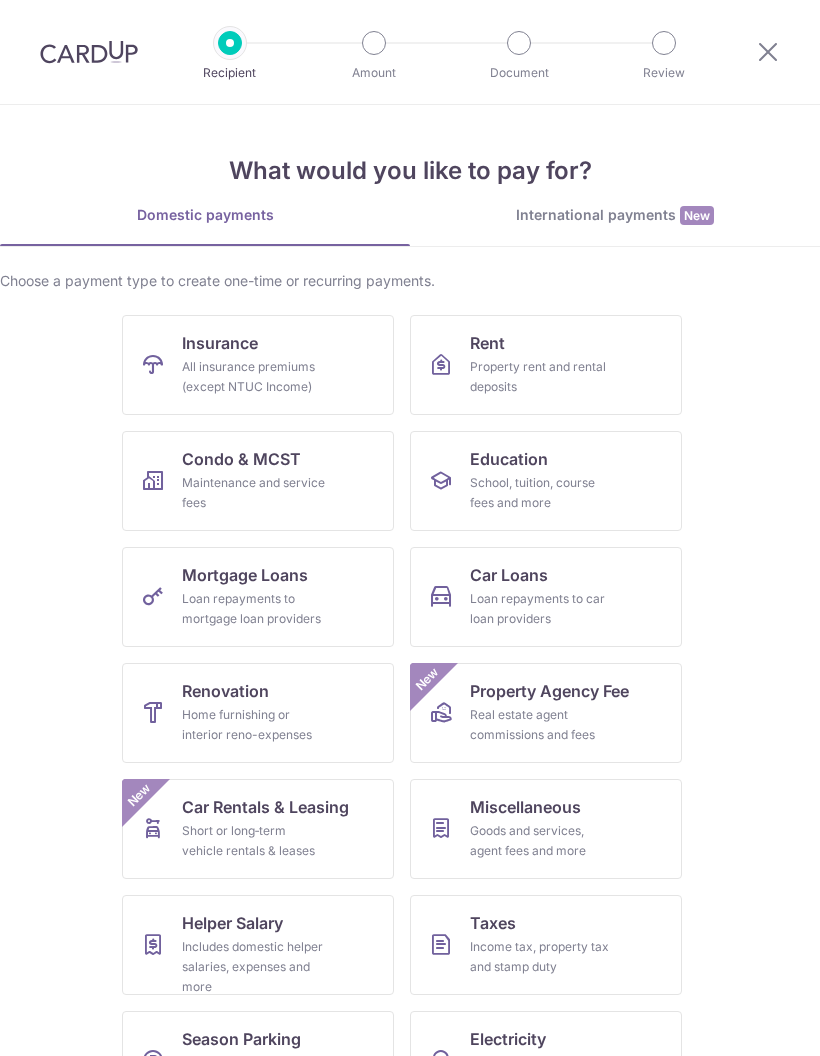 scroll, scrollTop: 0, scrollLeft: 0, axis: both 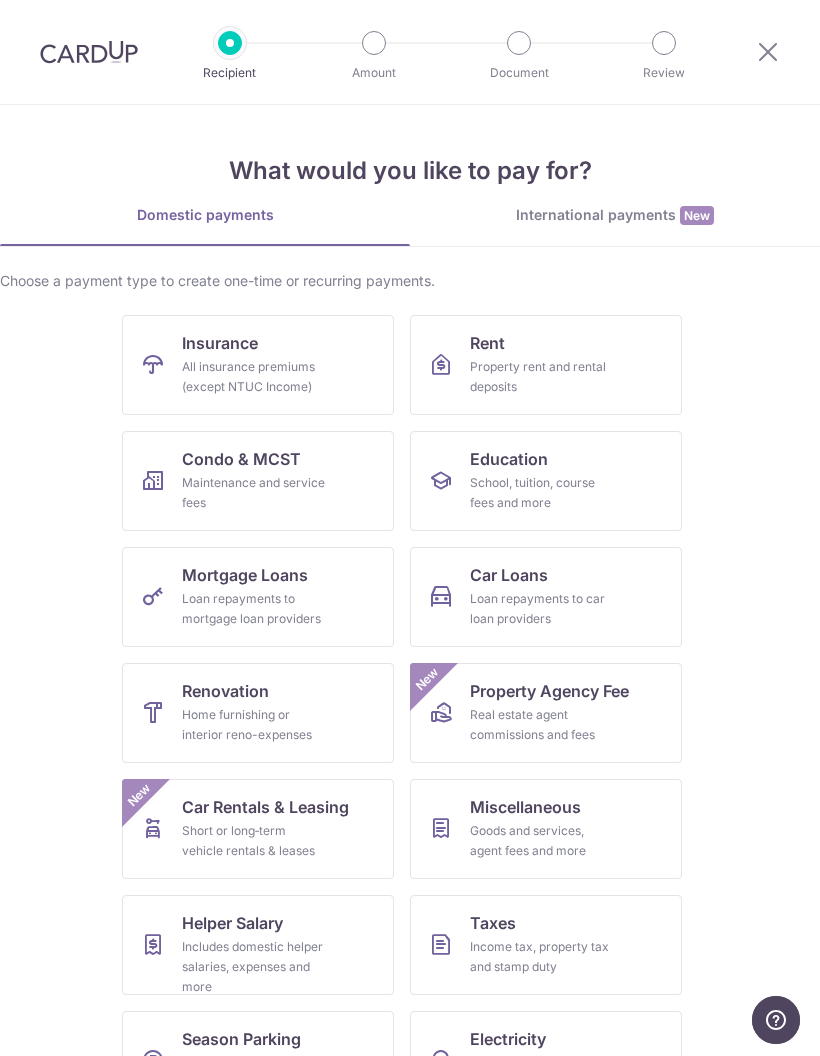 click on "All insurance premiums (except NTUC Income)" at bounding box center [254, 377] 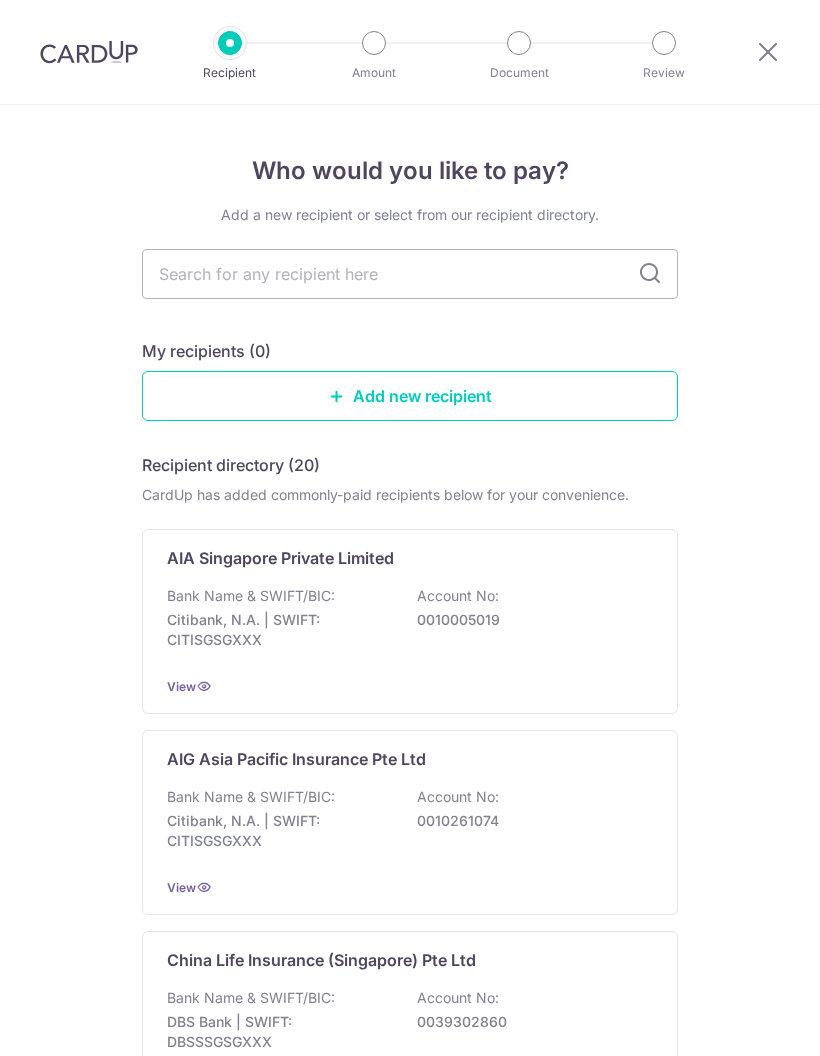 scroll, scrollTop: 0, scrollLeft: 0, axis: both 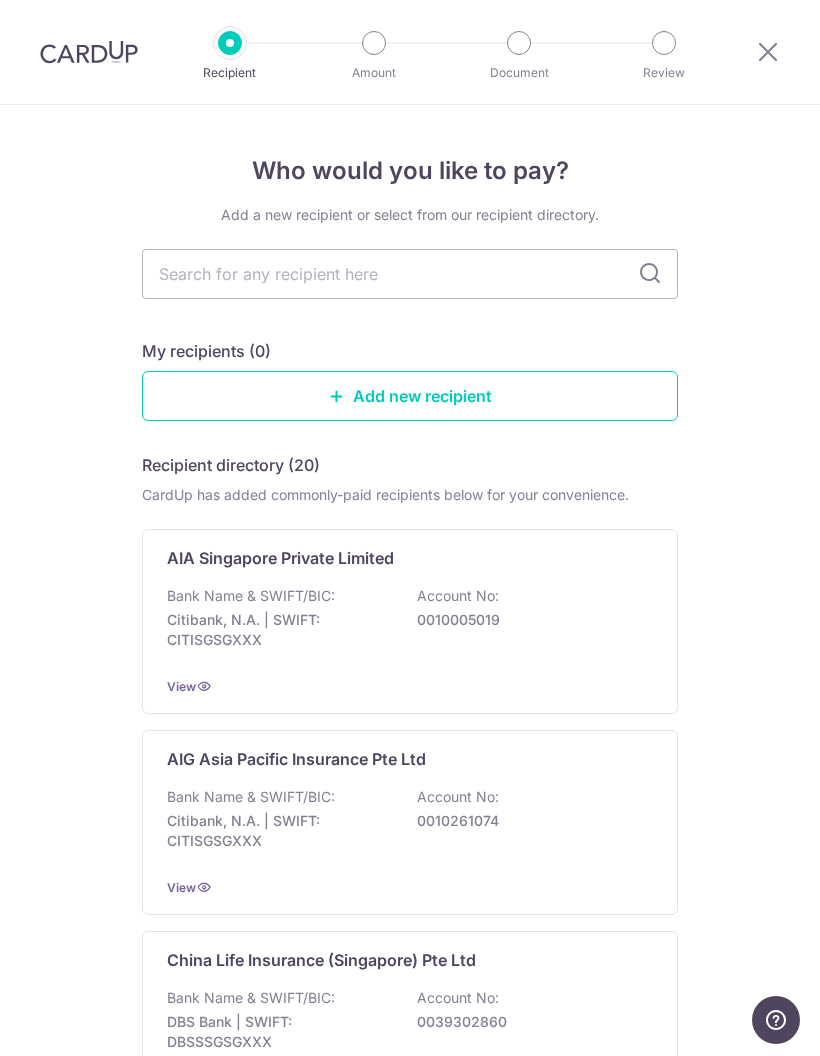 click at bounding box center [410, 274] 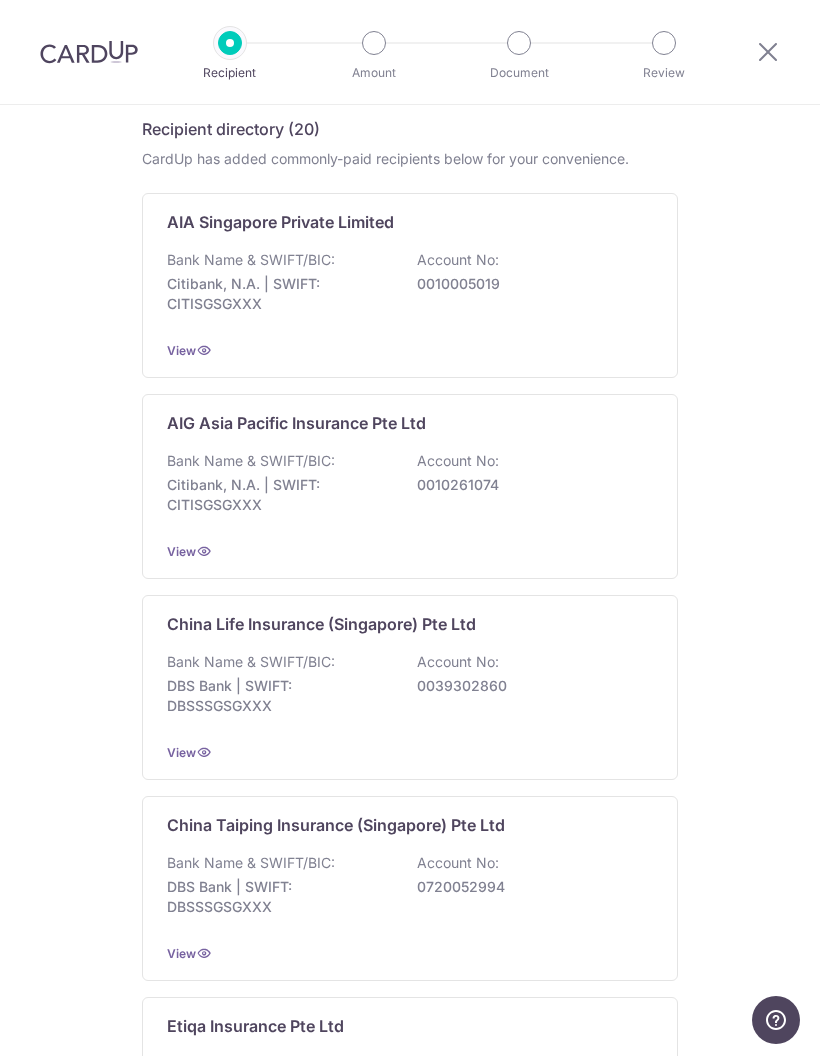 scroll, scrollTop: 335, scrollLeft: 0, axis: vertical 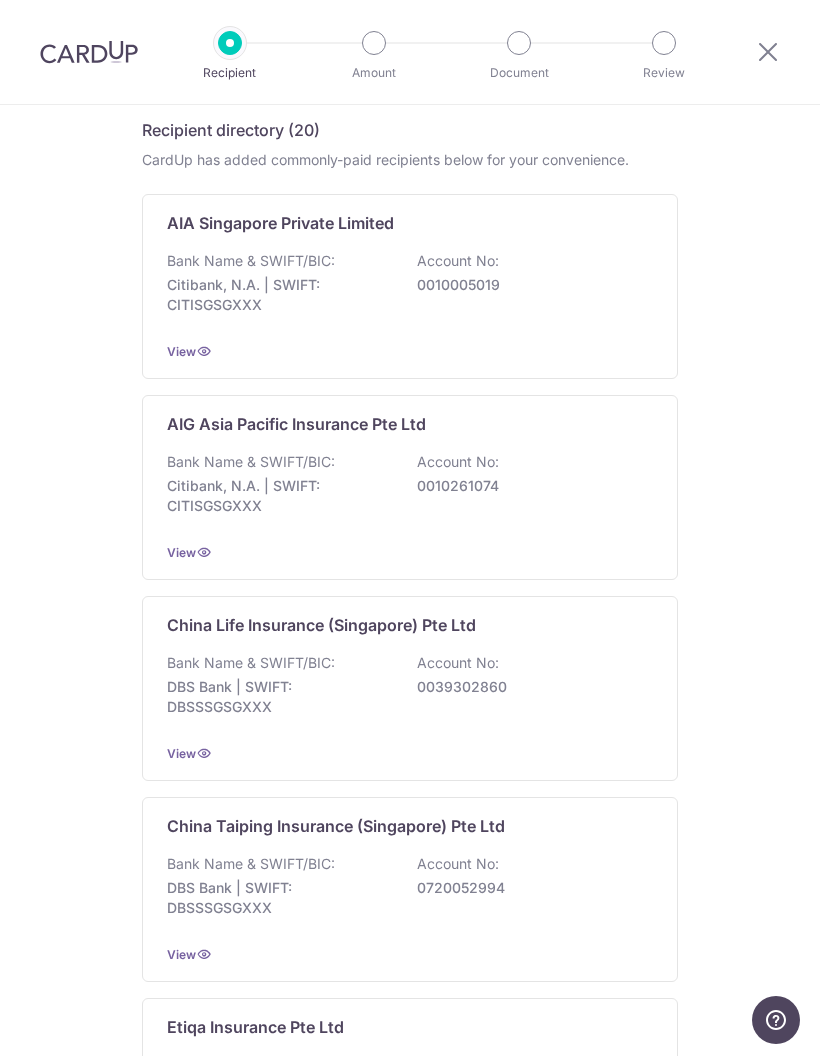 click on "AIA Singapore Private Limited
Bank Name & SWIFT/BIC:
Citibank, N.A. | SWIFT: CITISGSGXXX
Account No:
0010005019
View" at bounding box center [410, 286] 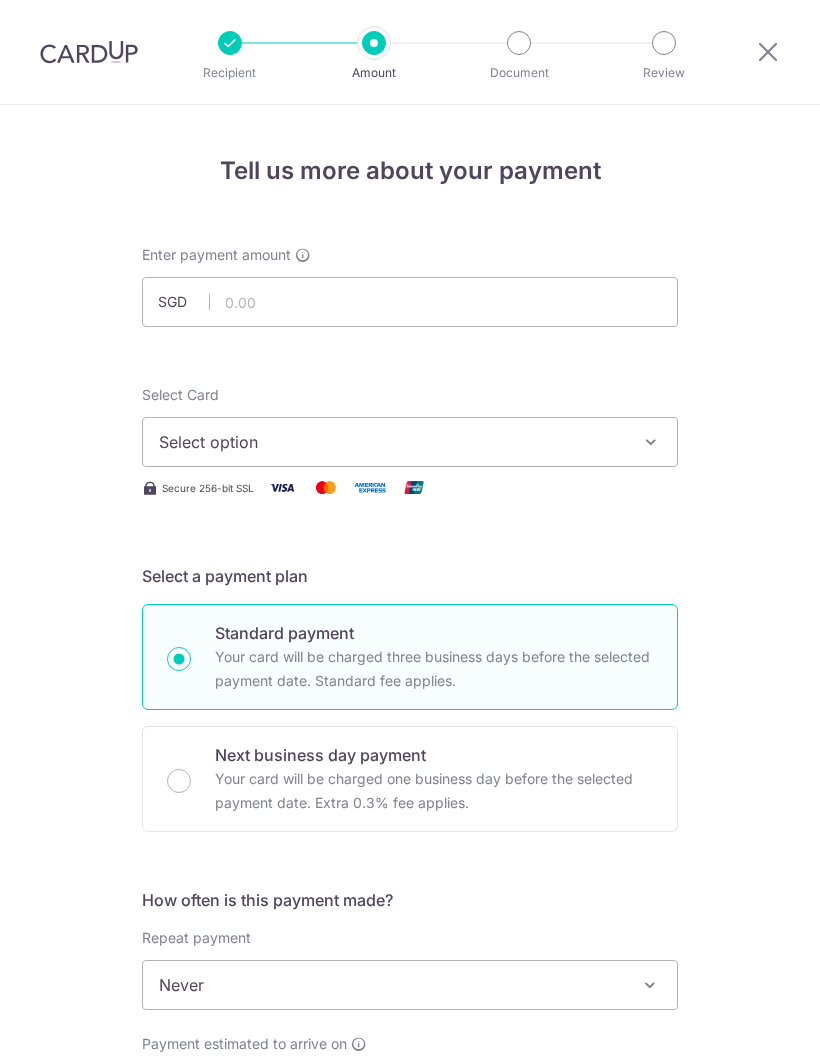 scroll, scrollTop: 0, scrollLeft: 0, axis: both 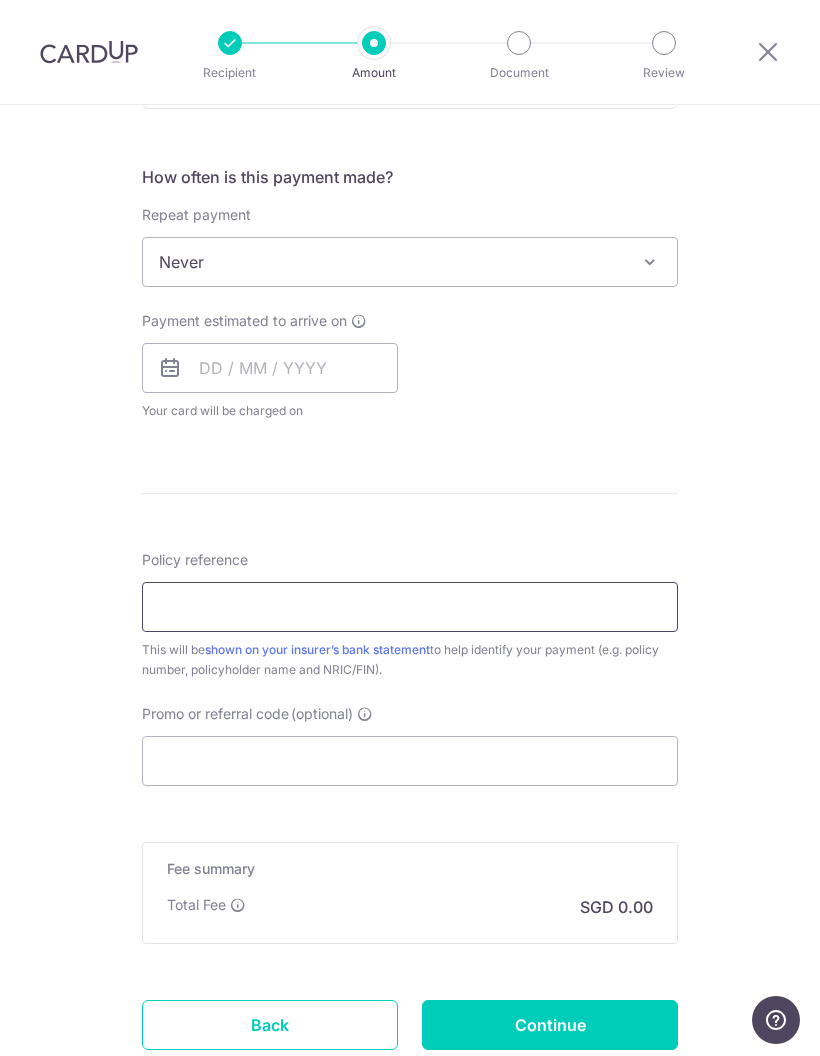 click on "Policy reference" at bounding box center (410, 607) 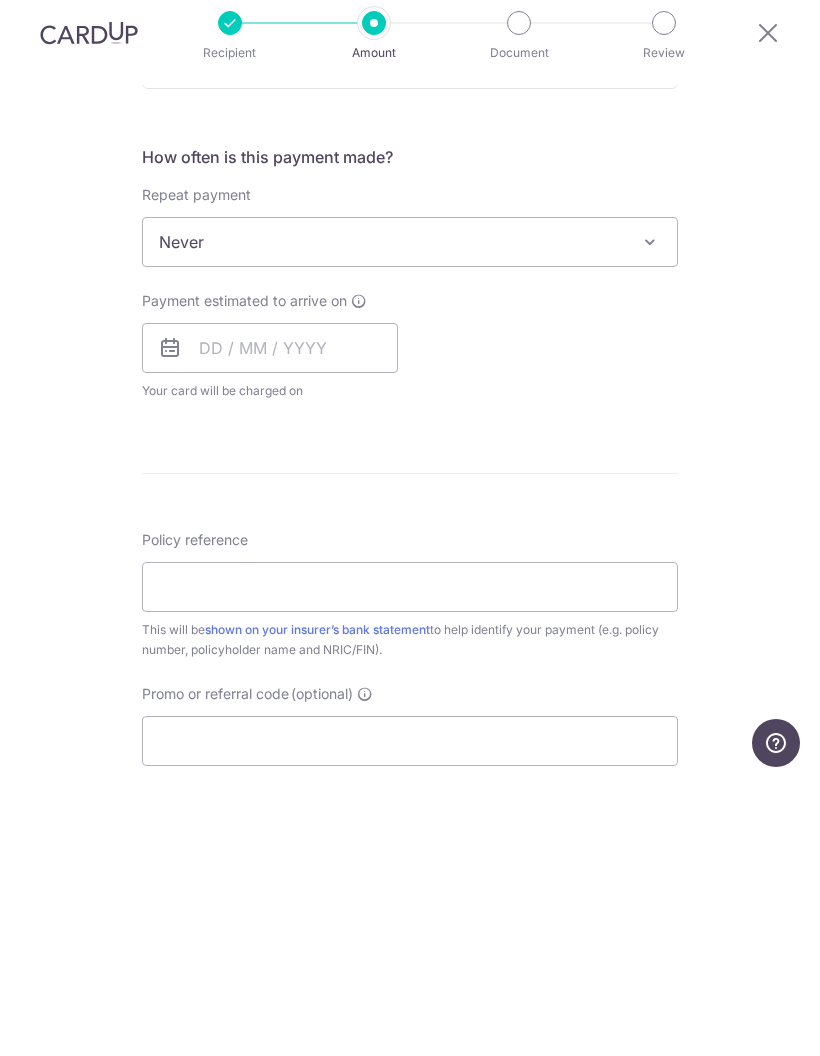 click at bounding box center [768, 309] 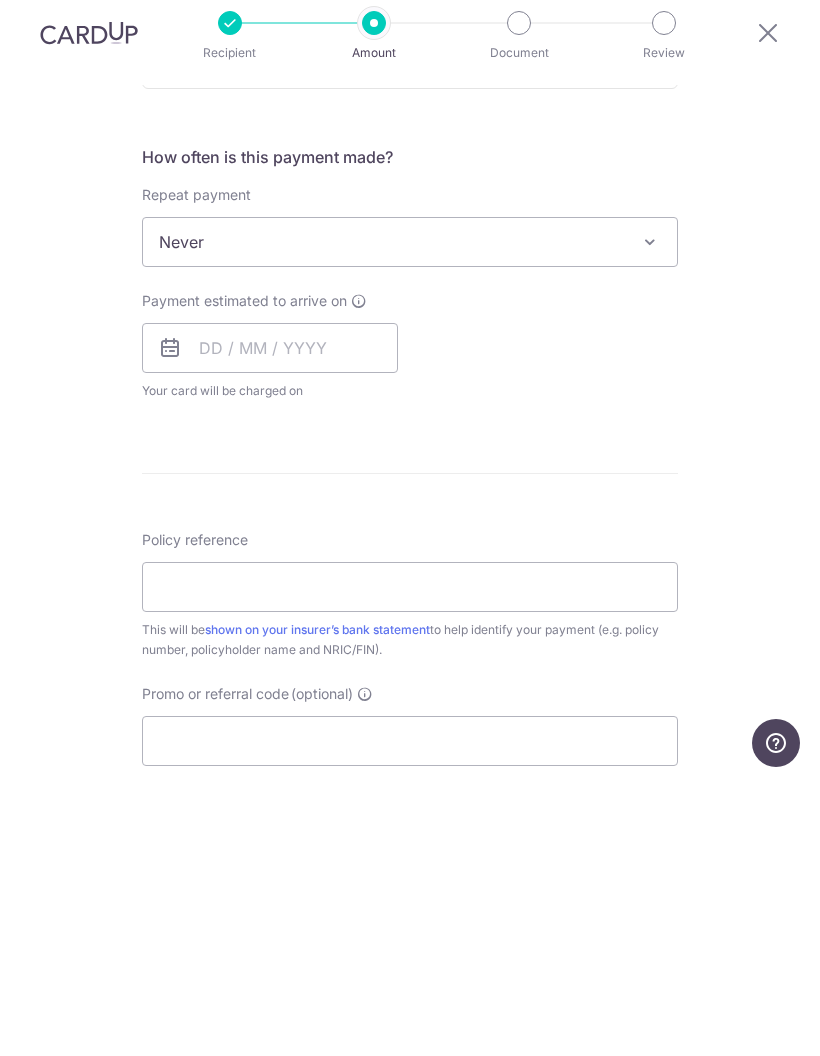 scroll, scrollTop: 80, scrollLeft: 0, axis: vertical 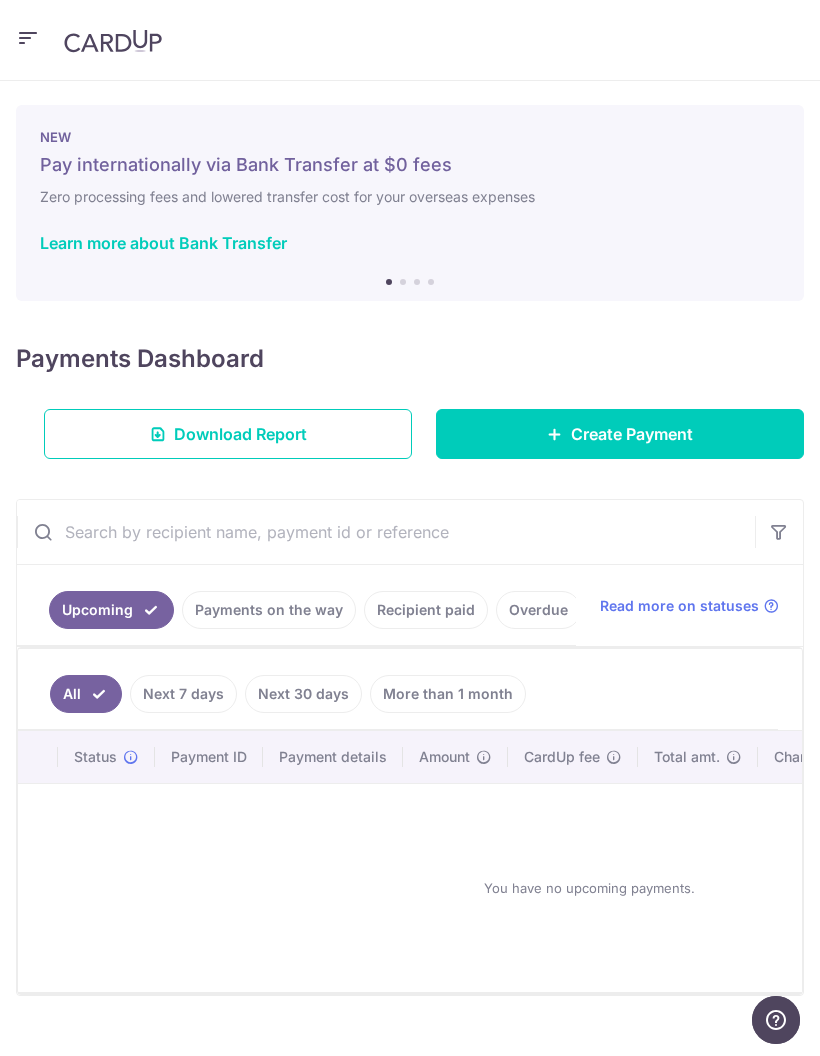 click on "Recipient paid" at bounding box center (426, 610) 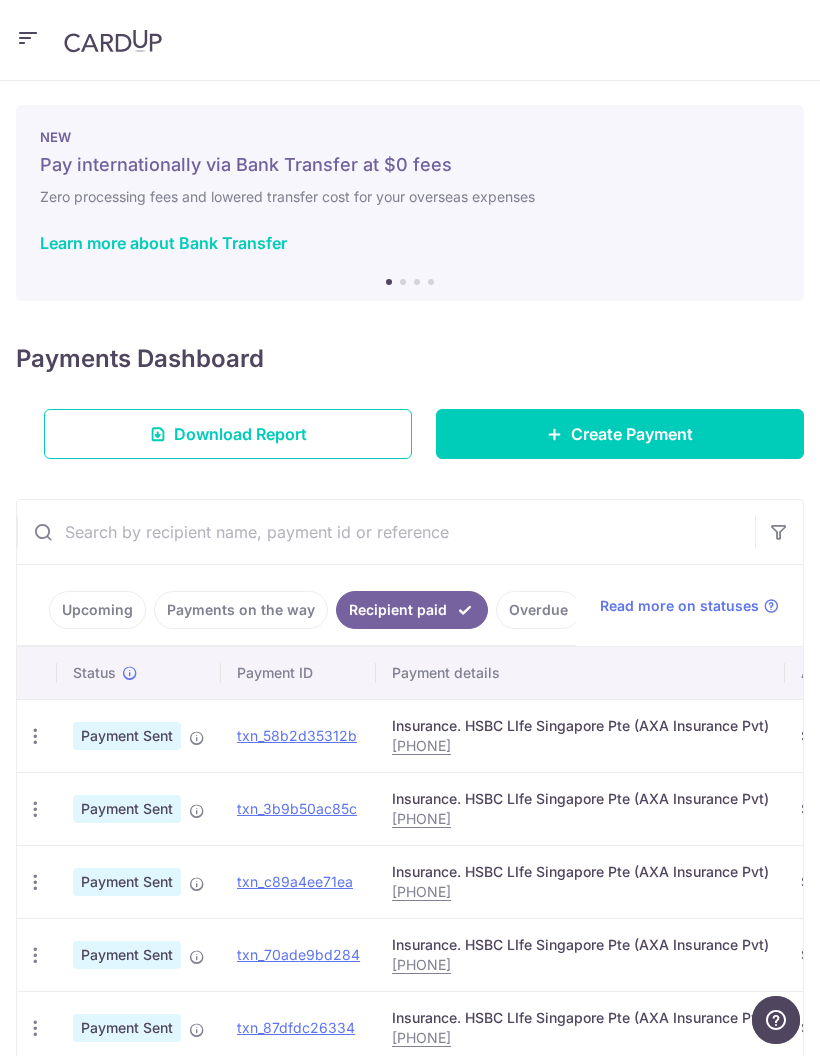 click on "502-4450651" at bounding box center (580, 746) 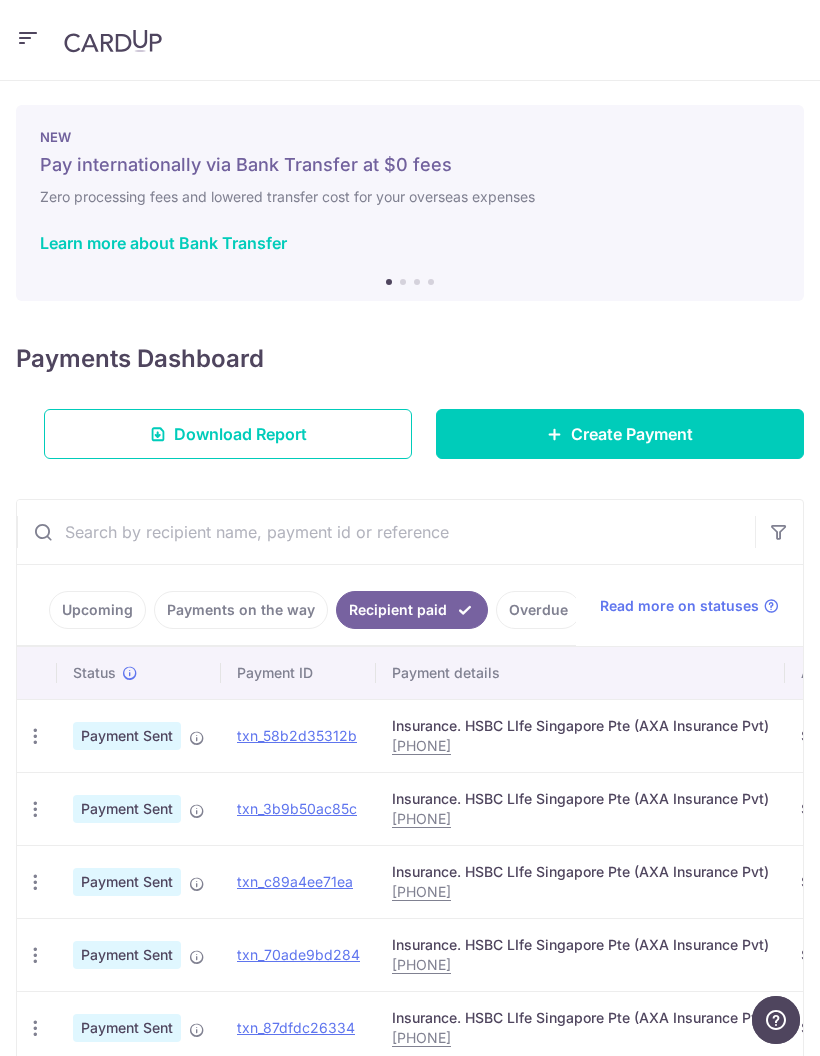 click on "Insurance. HSBC LIfe Singapore Pte (AXA Insurance Pvt)" at bounding box center (580, 726) 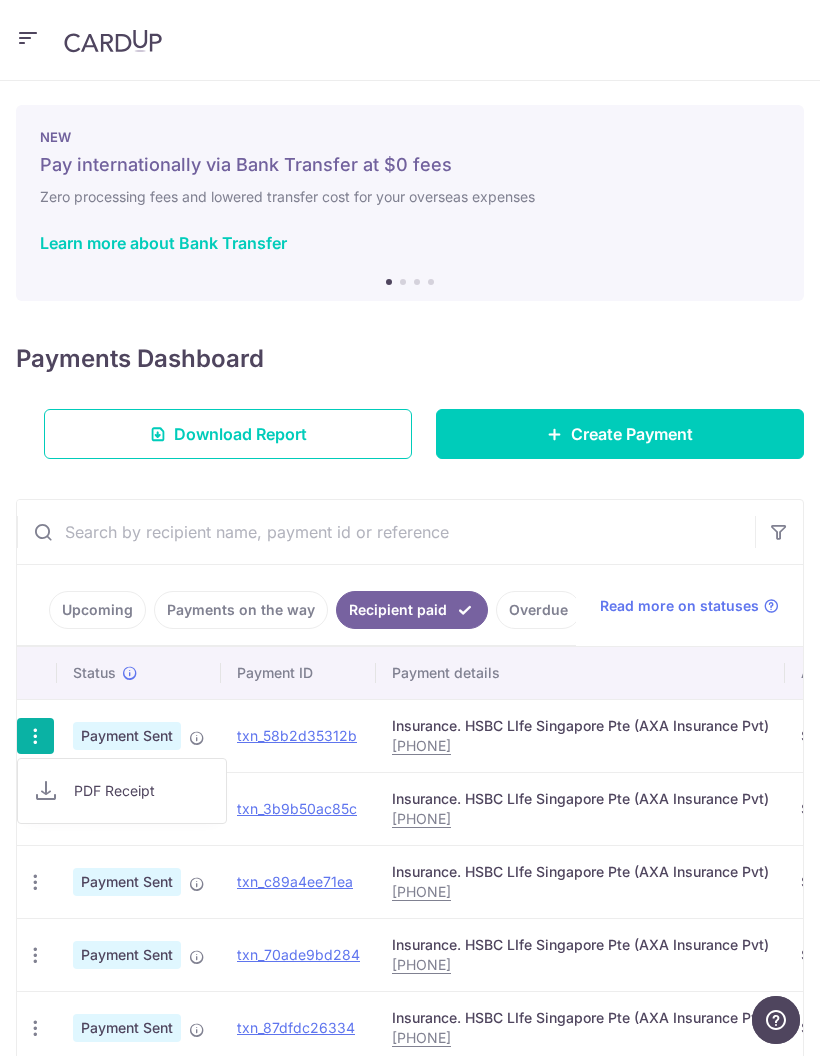 click on "PDF Receipt" at bounding box center [122, 791] 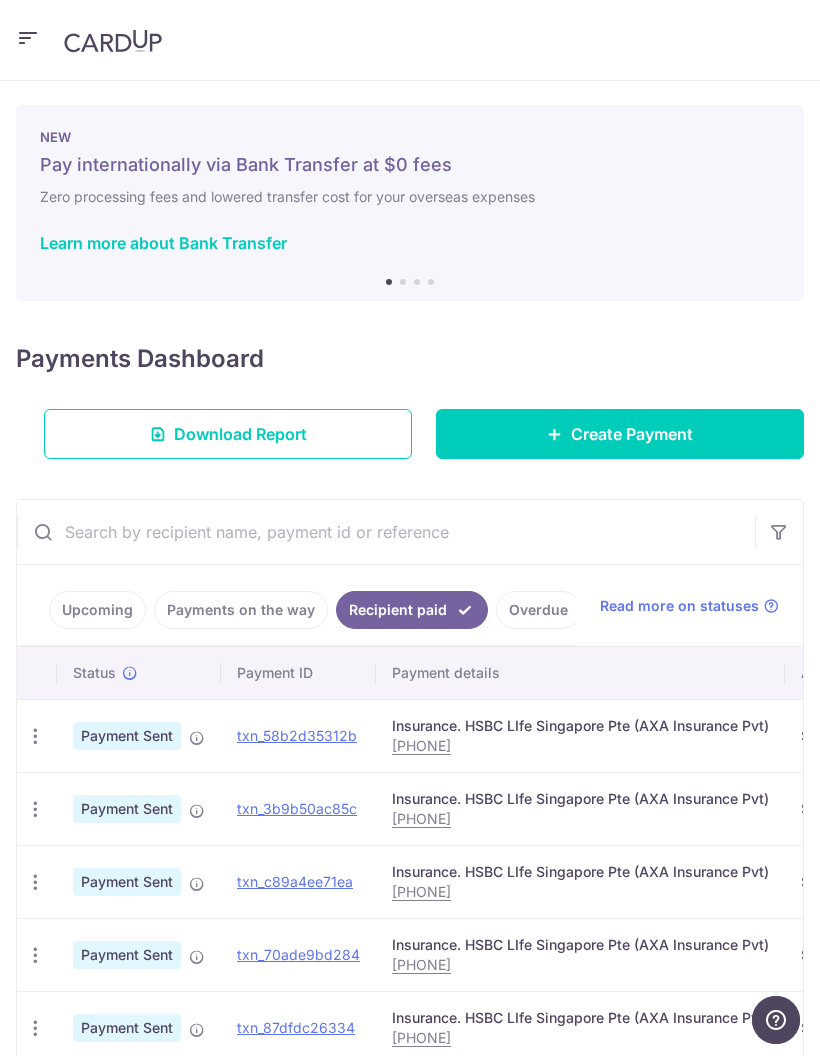 click on "Create Payment" at bounding box center [632, 434] 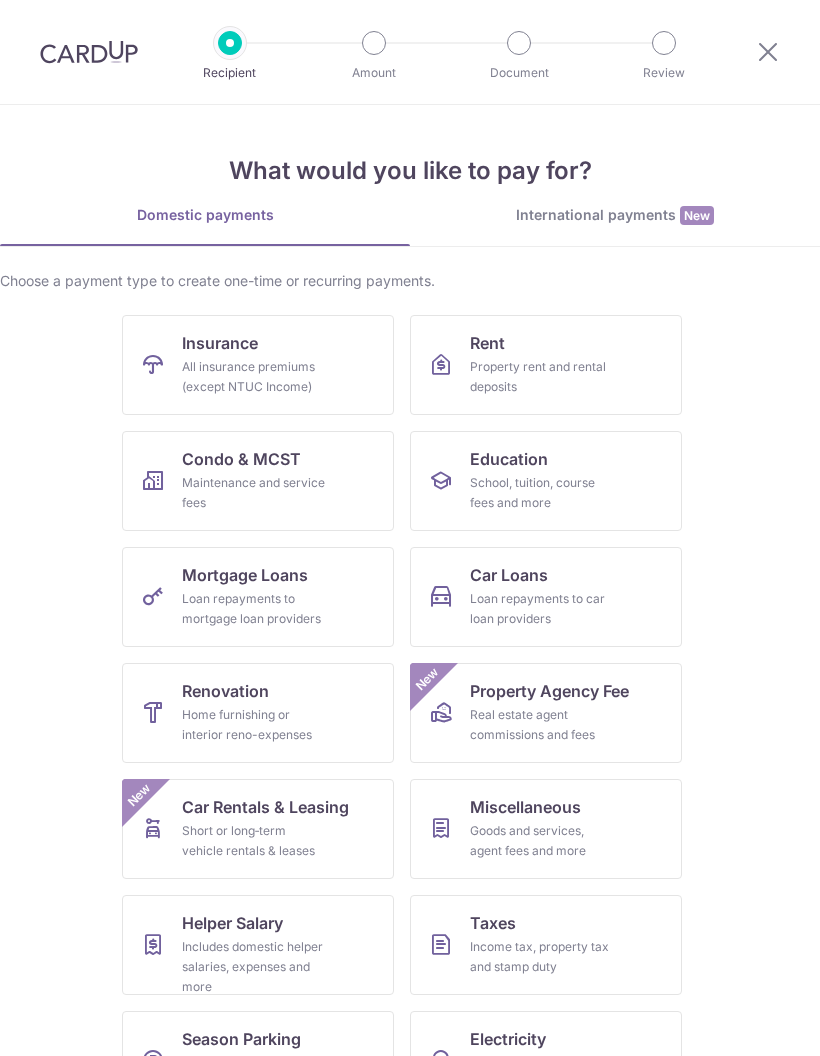scroll, scrollTop: 0, scrollLeft: 0, axis: both 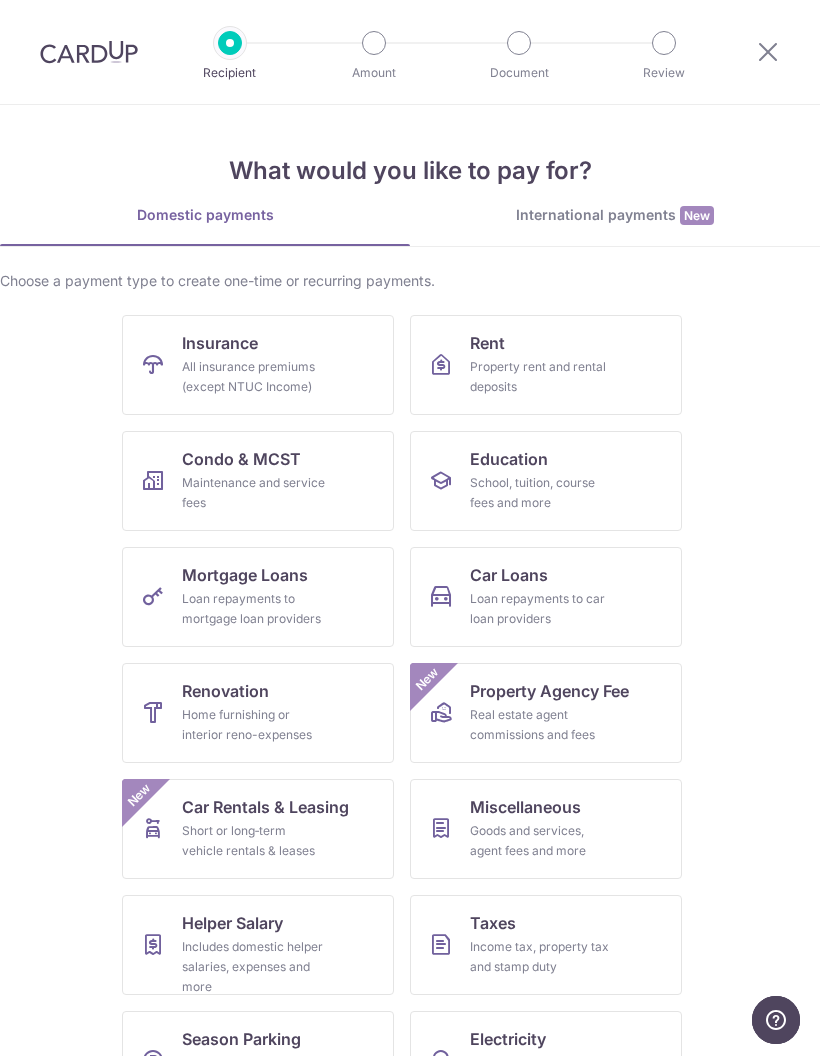 click on "Insurance All insurance premiums (except NTUC Income)" at bounding box center [258, 365] 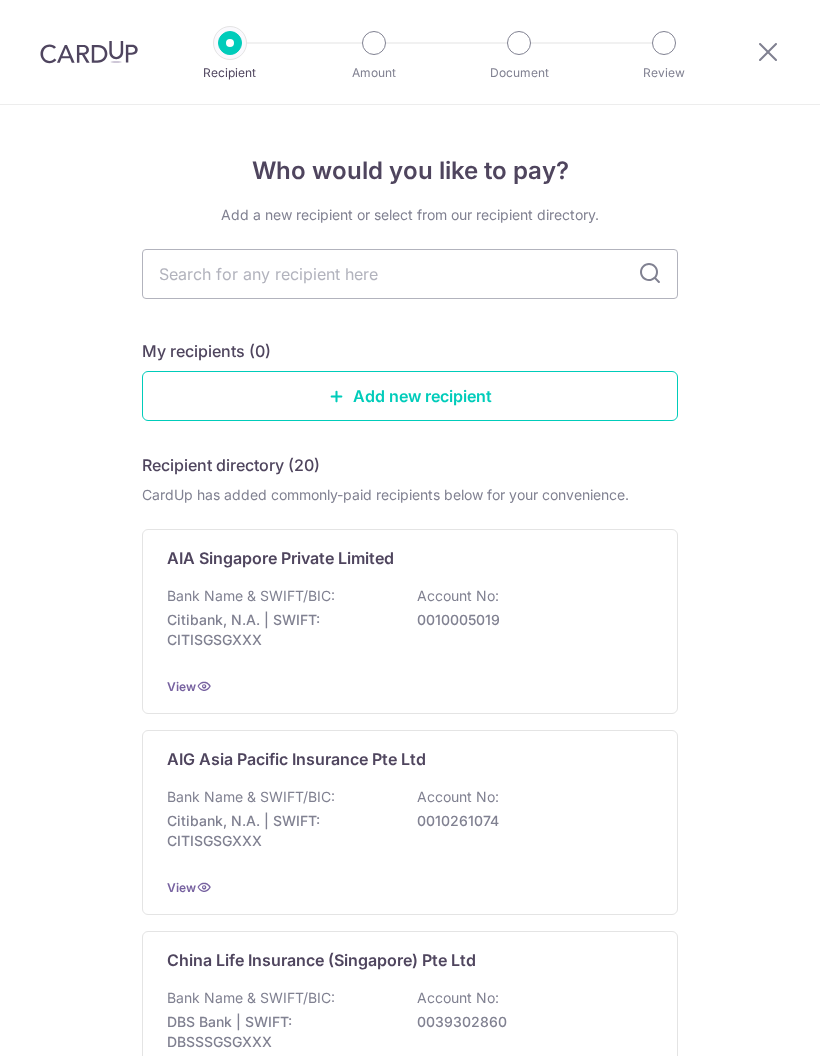 scroll, scrollTop: 0, scrollLeft: 0, axis: both 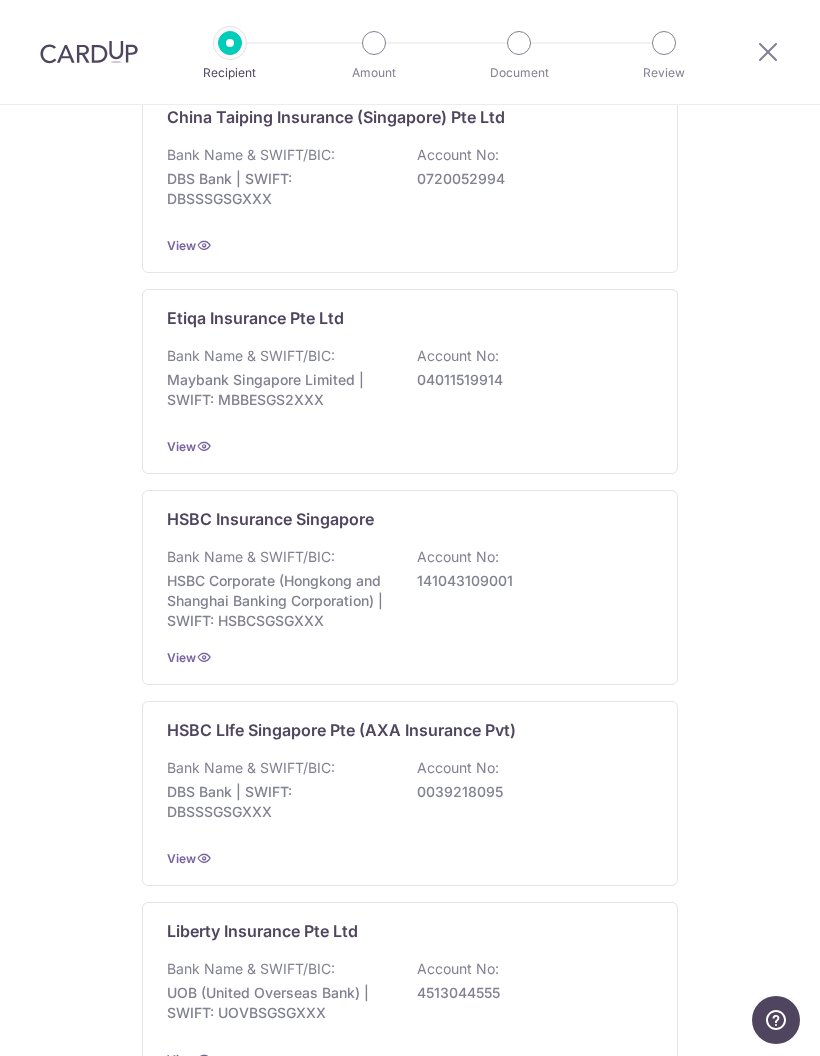 click on "0039218095" at bounding box center [529, 792] 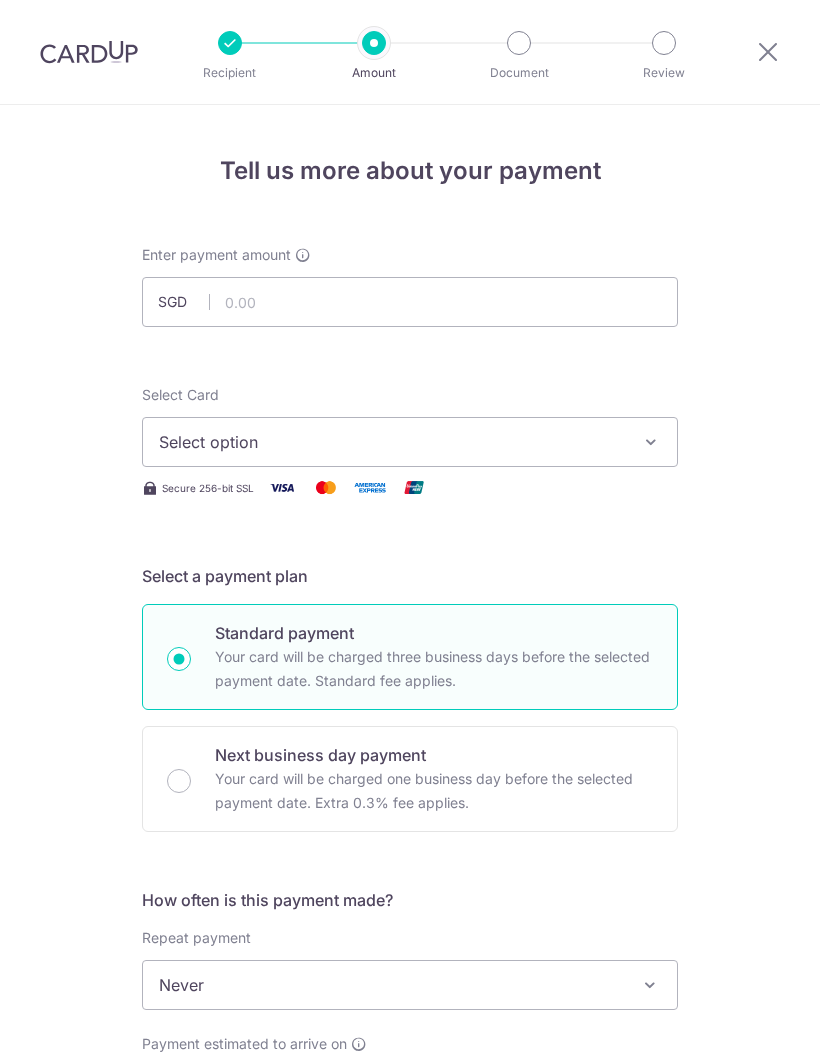 scroll, scrollTop: 0, scrollLeft: 0, axis: both 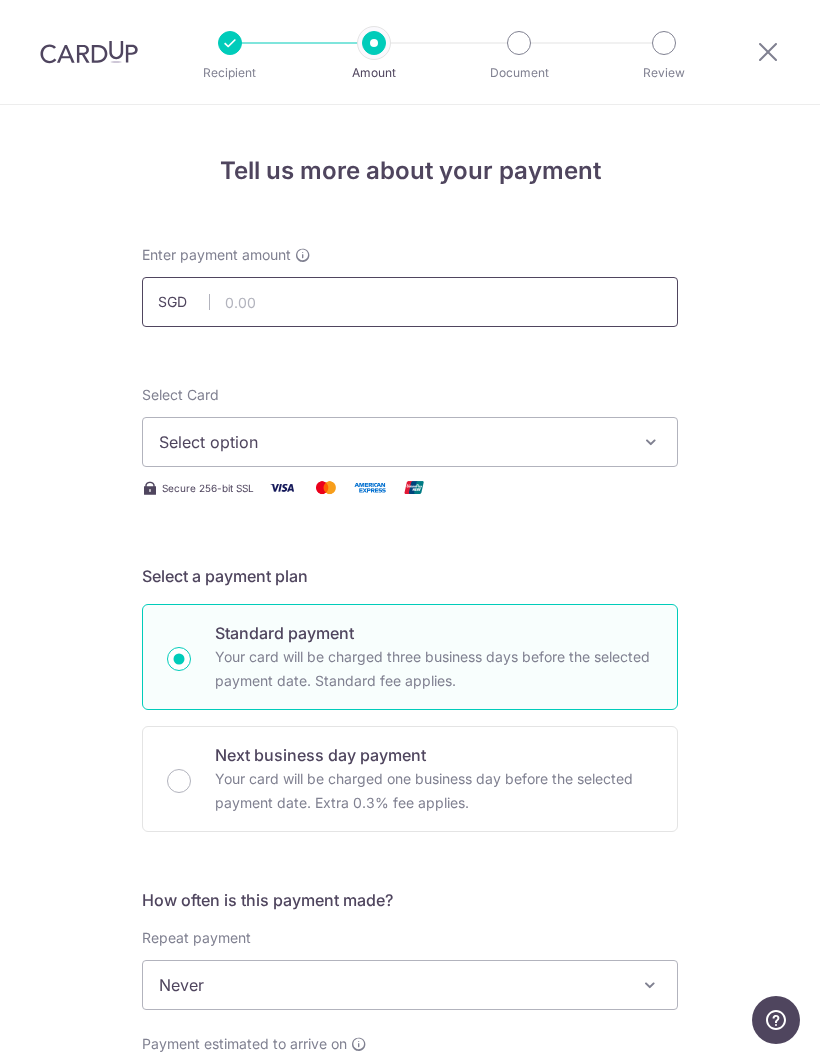 click at bounding box center (410, 302) 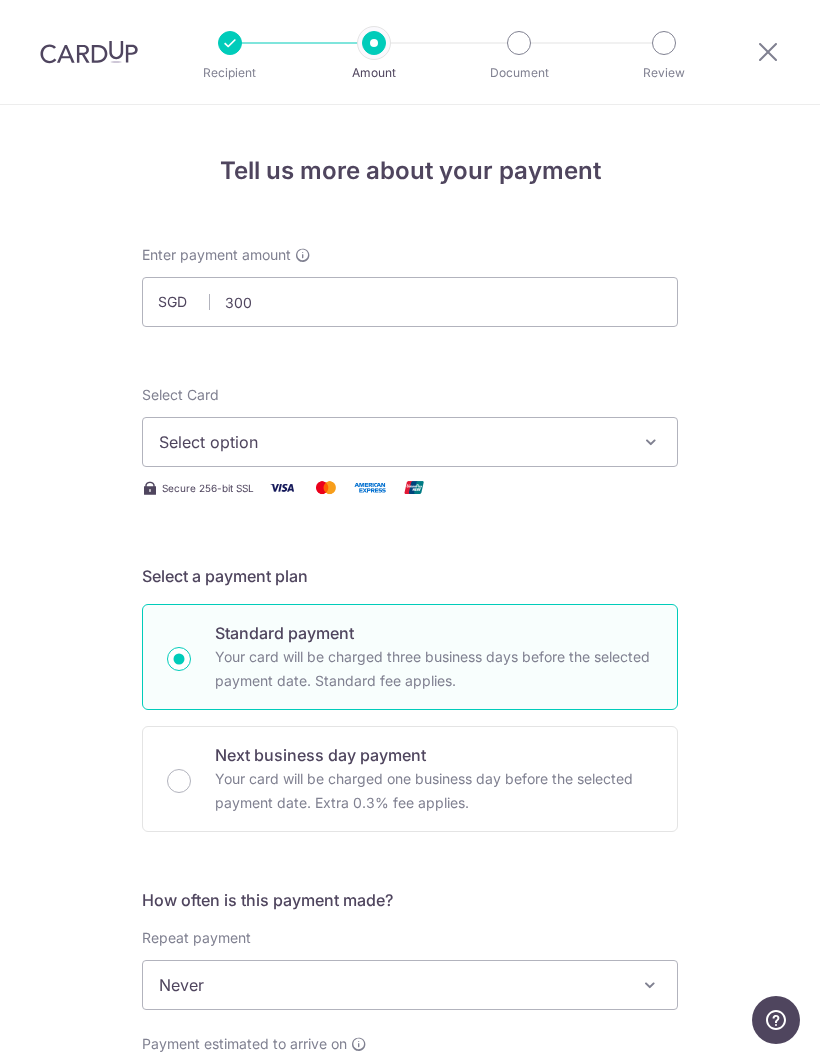 click on "Select option" at bounding box center [410, 442] 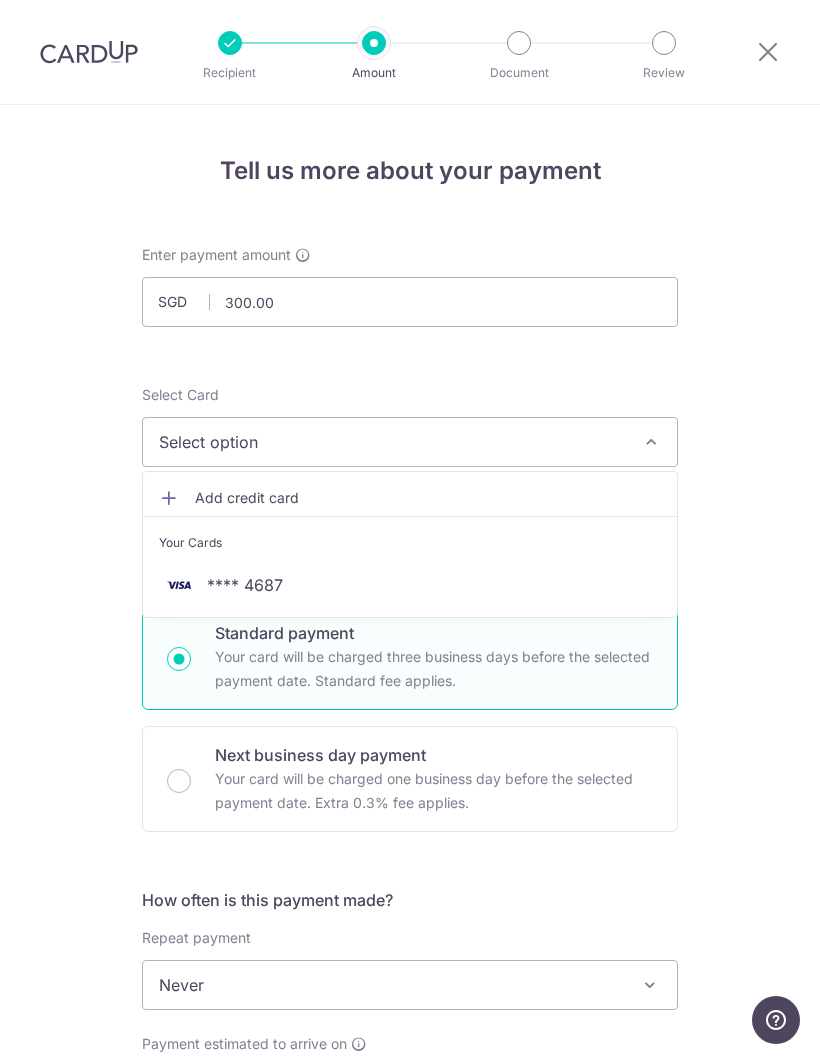 click on "**** 4687" at bounding box center [410, 585] 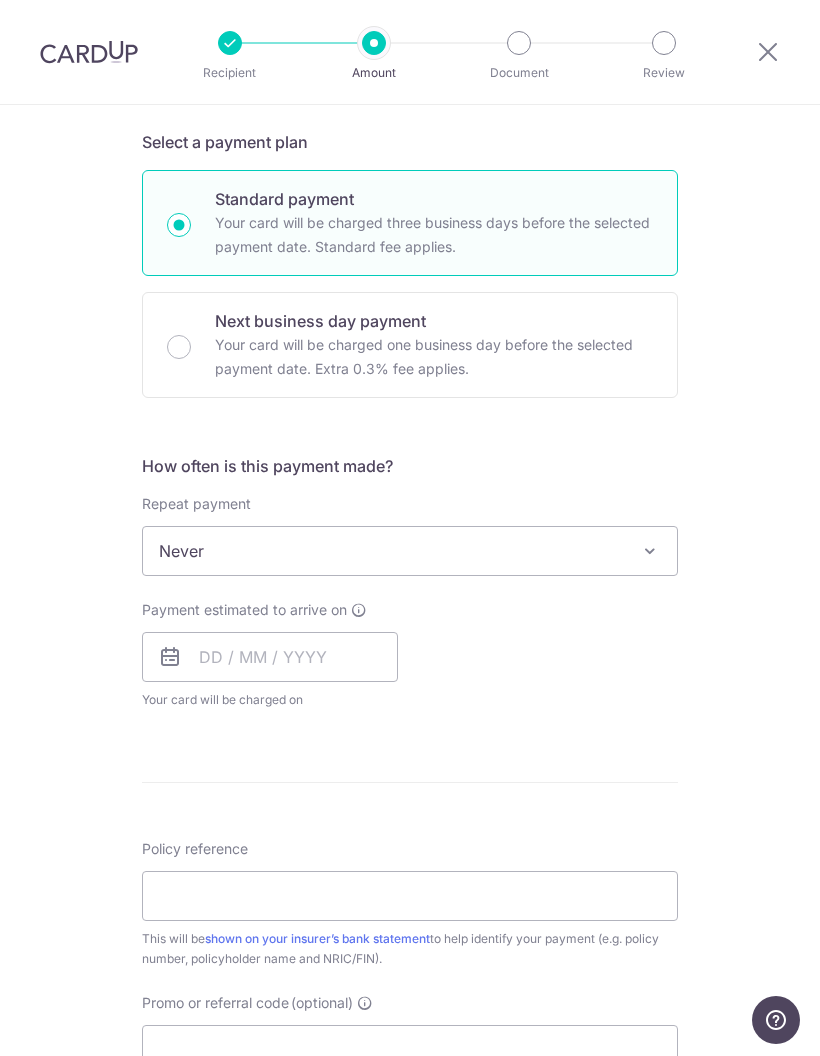 scroll, scrollTop: 443, scrollLeft: 0, axis: vertical 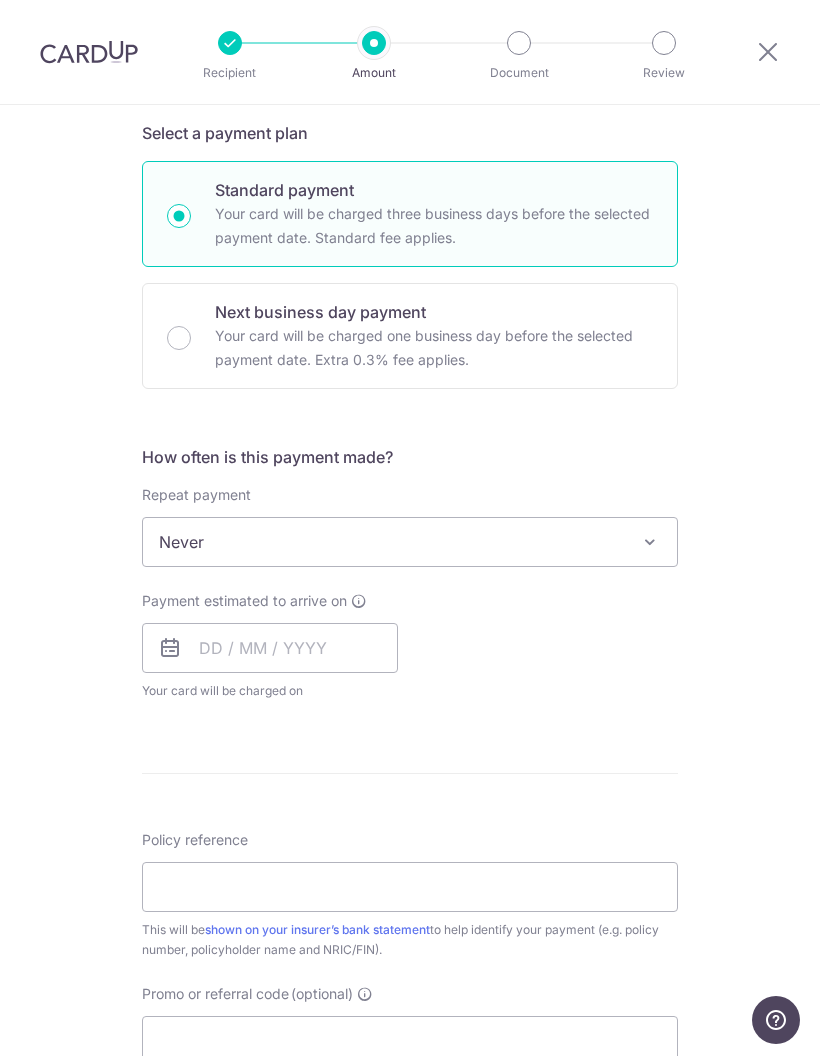 click on "Never" at bounding box center [410, 542] 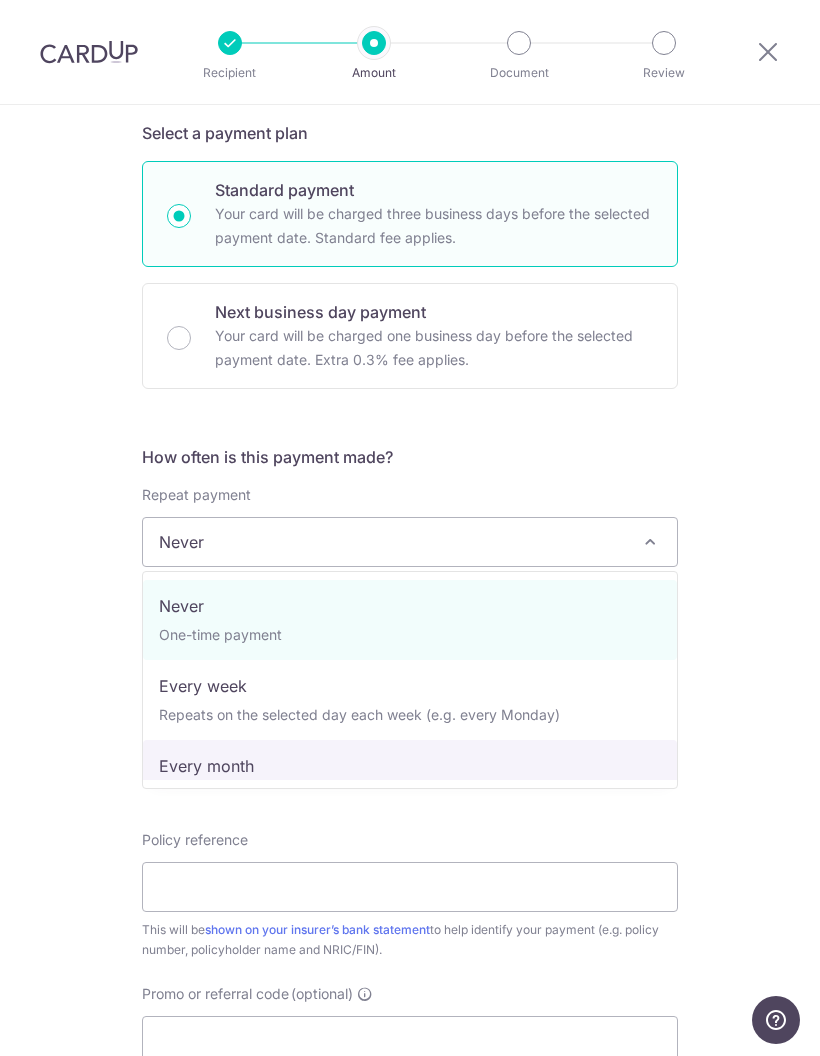 select on "3" 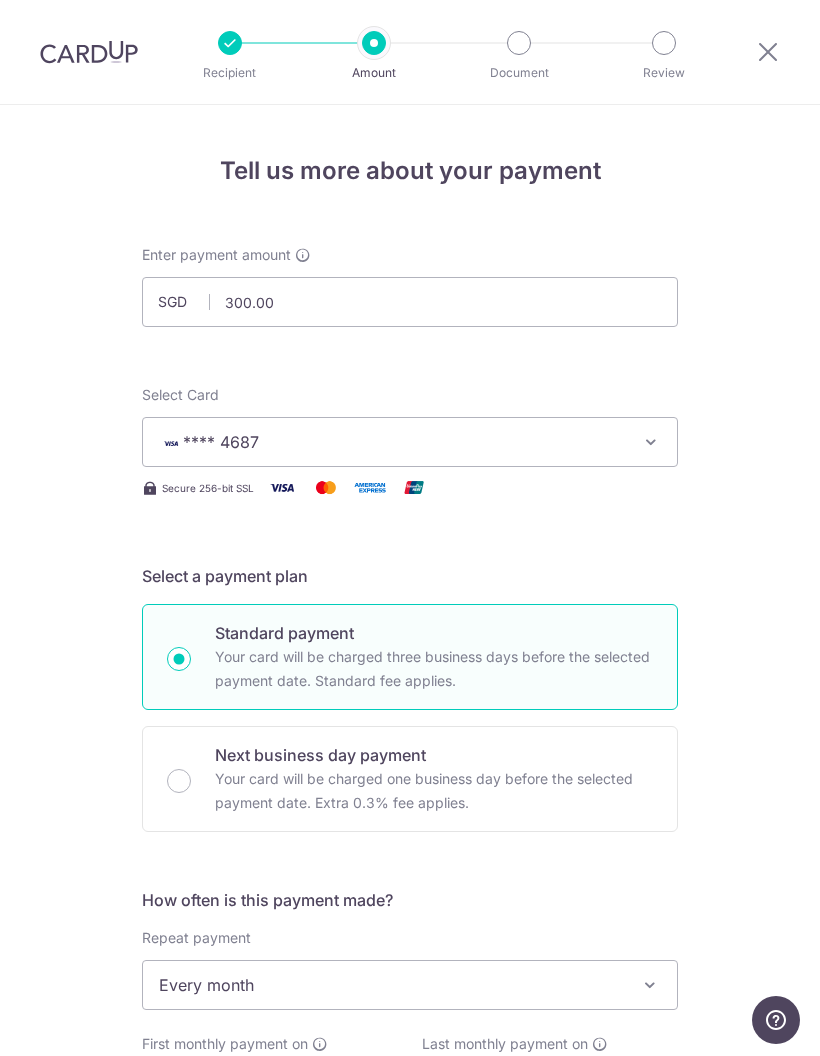 scroll, scrollTop: 0, scrollLeft: 0, axis: both 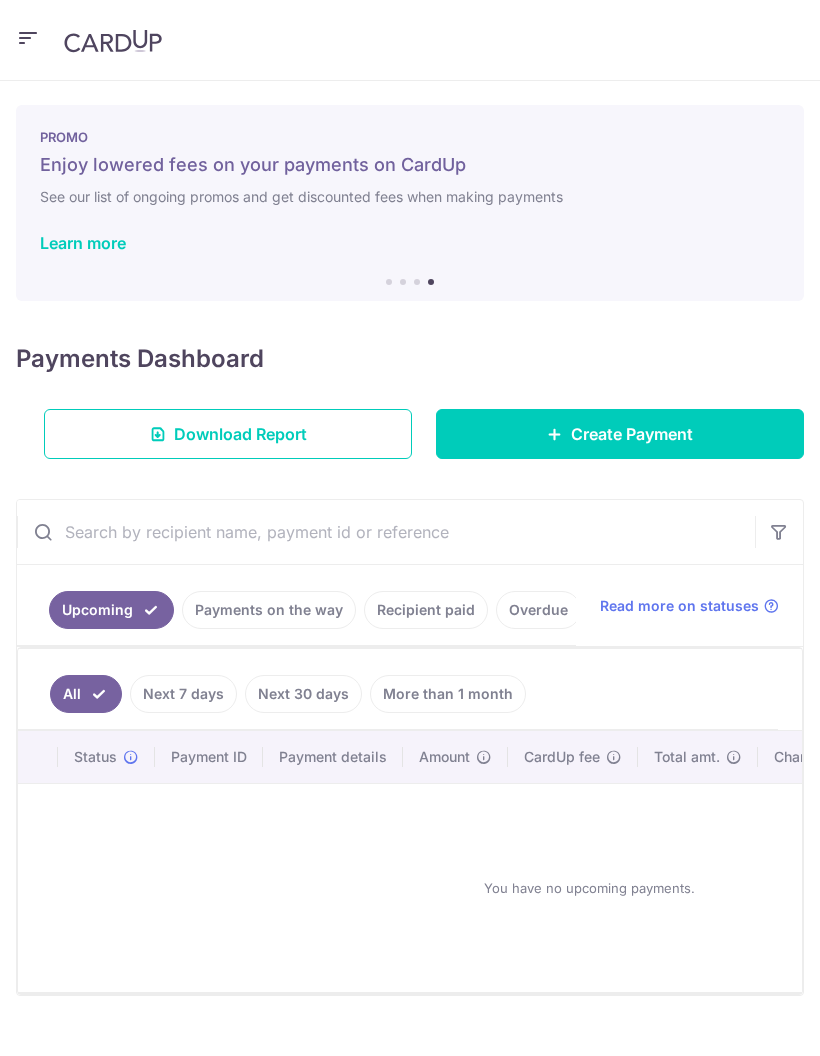 click on "Learn more" at bounding box center [83, 243] 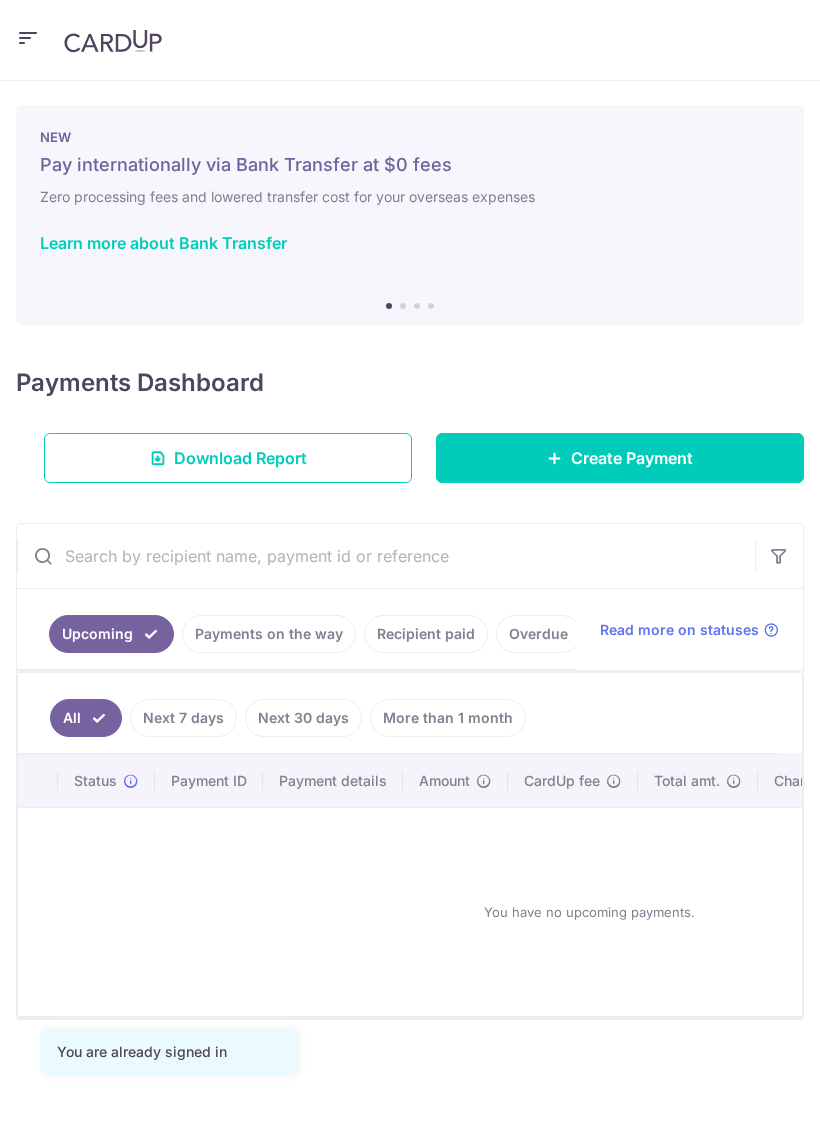 scroll, scrollTop: 0, scrollLeft: 0, axis: both 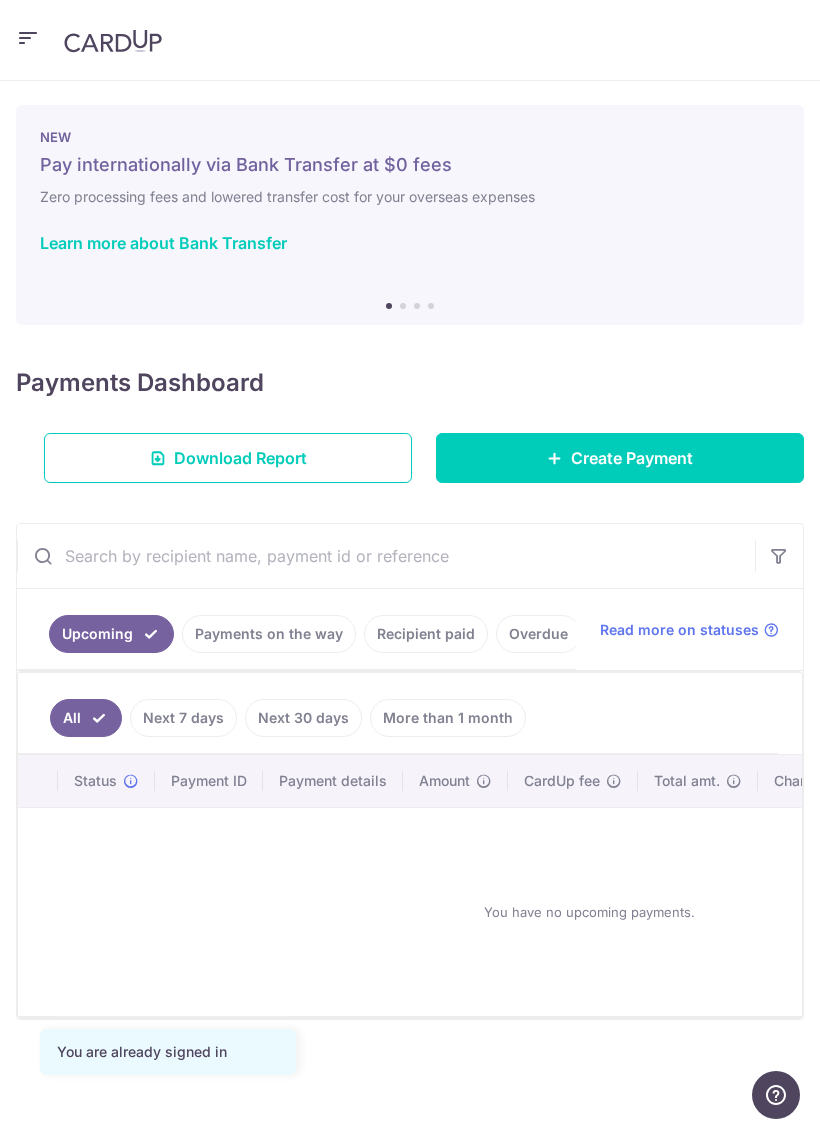 click on "Recipient paid" at bounding box center (426, 634) 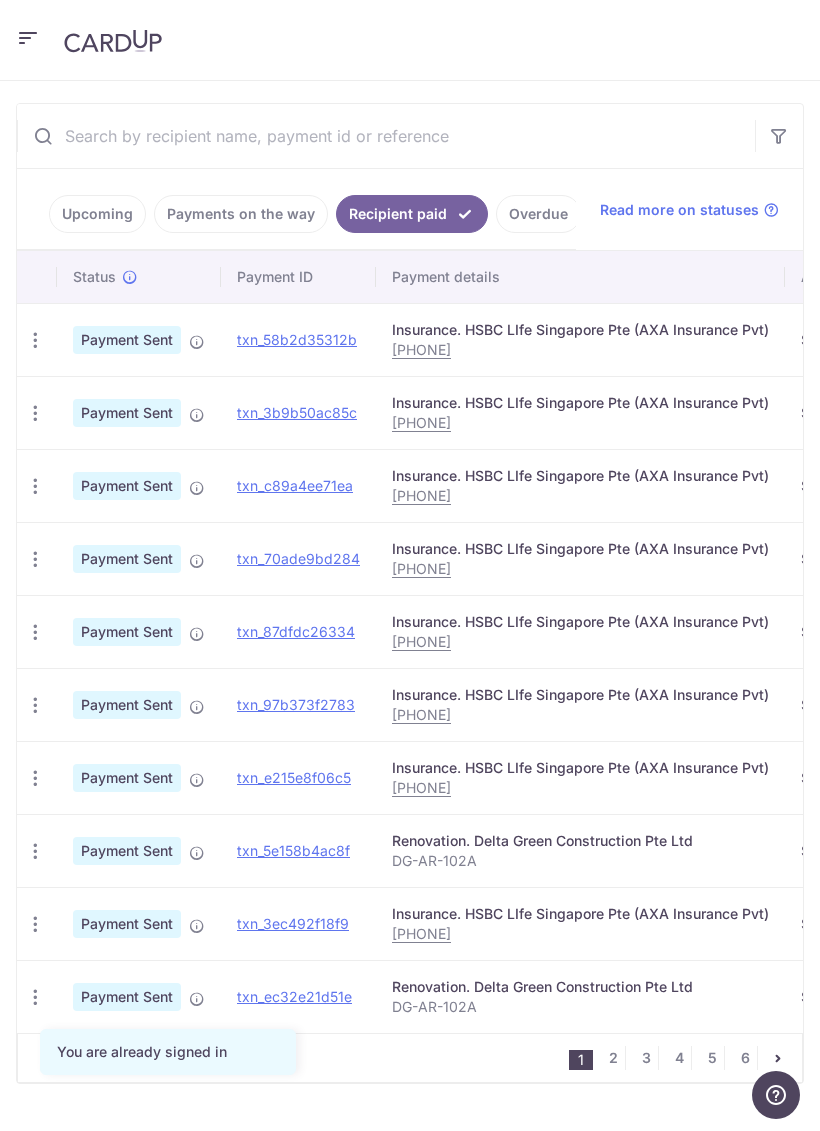 scroll, scrollTop: 418, scrollLeft: 0, axis: vertical 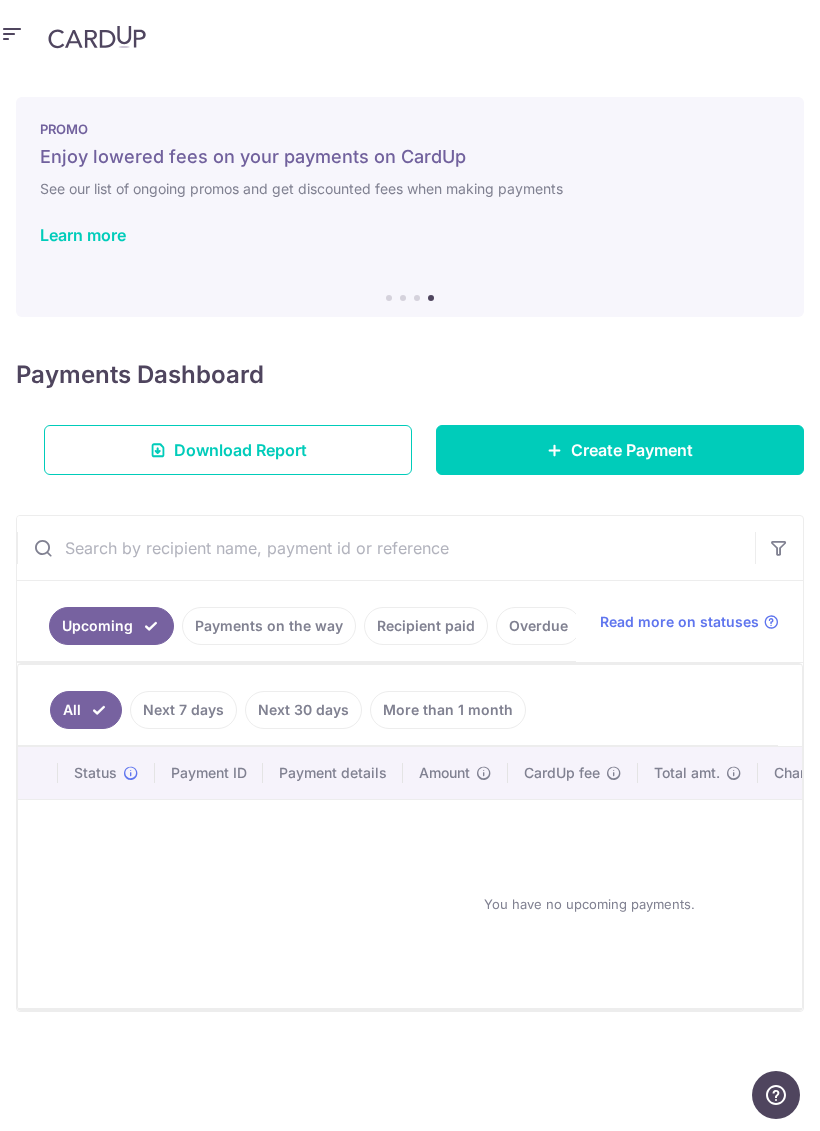 click on "Learn more" at bounding box center [83, 235] 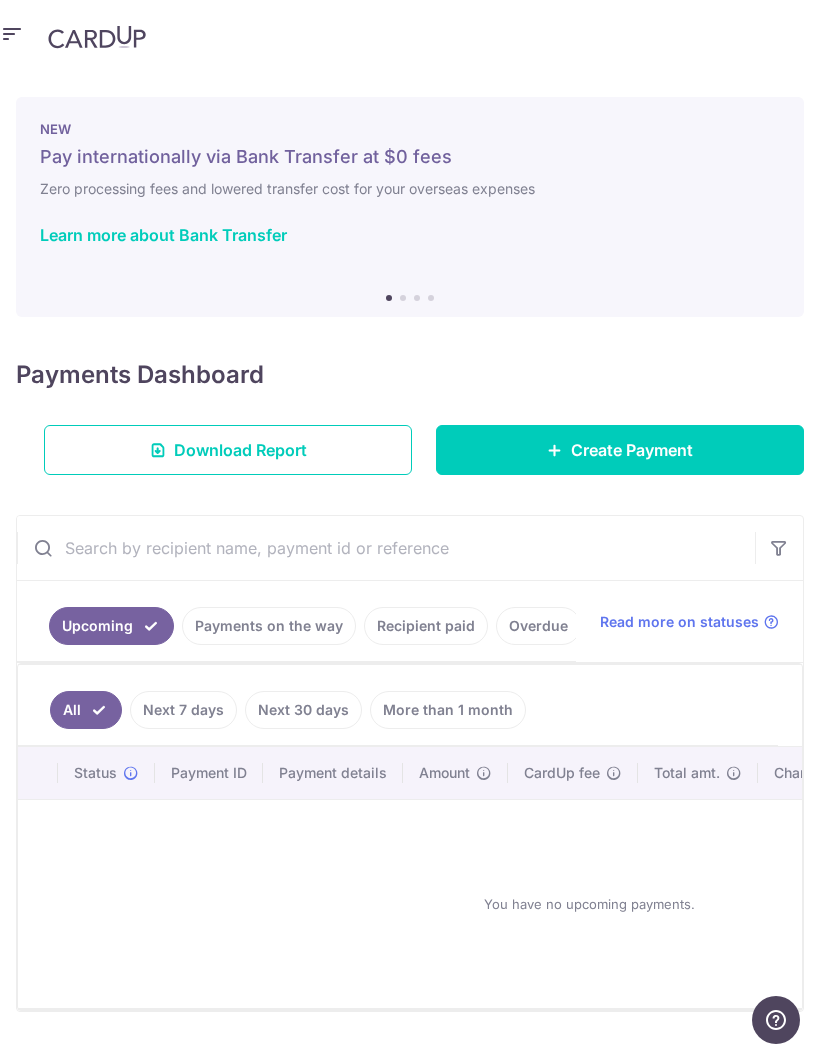 click on "Create Payment" at bounding box center (632, 450) 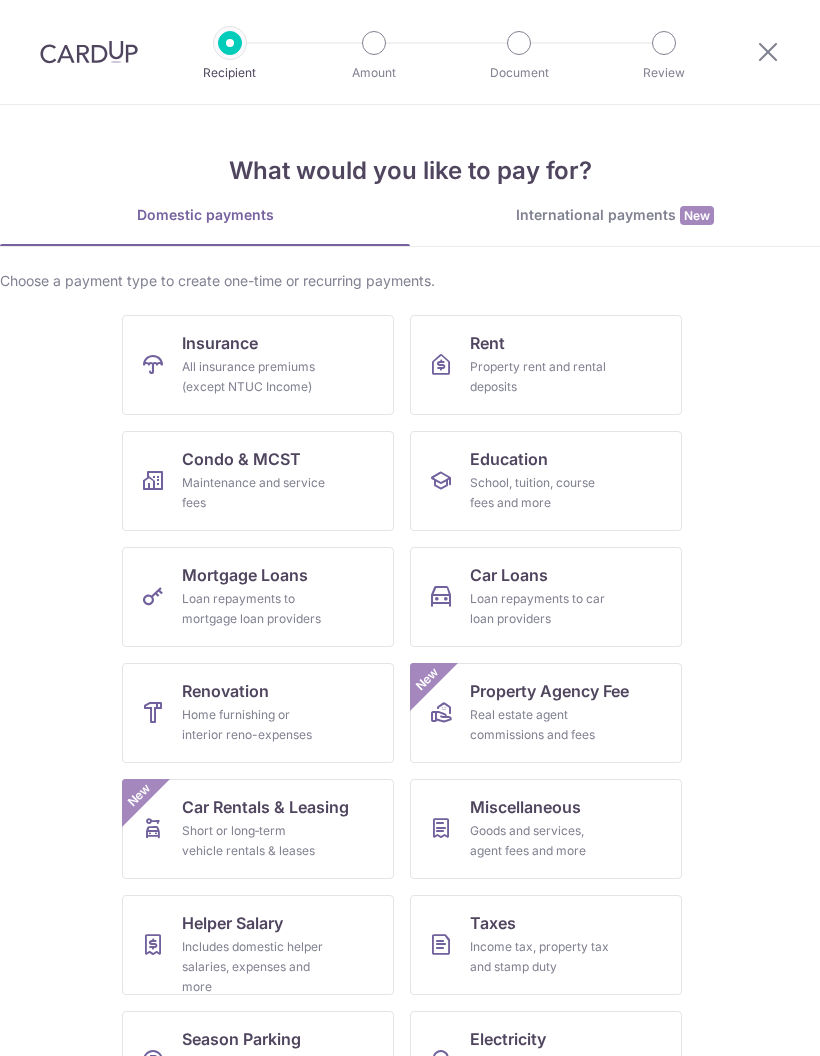 scroll, scrollTop: 0, scrollLeft: 0, axis: both 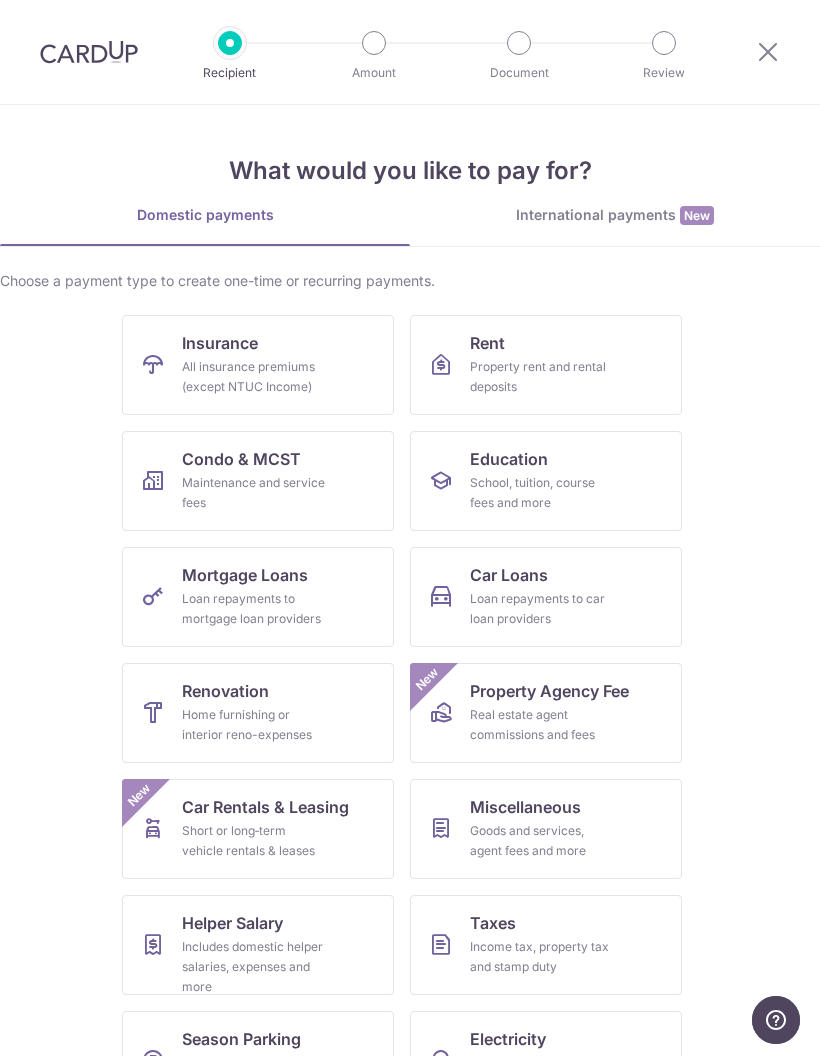 click on "Insurance All insurance premiums (except NTUC Income)" at bounding box center (258, 365) 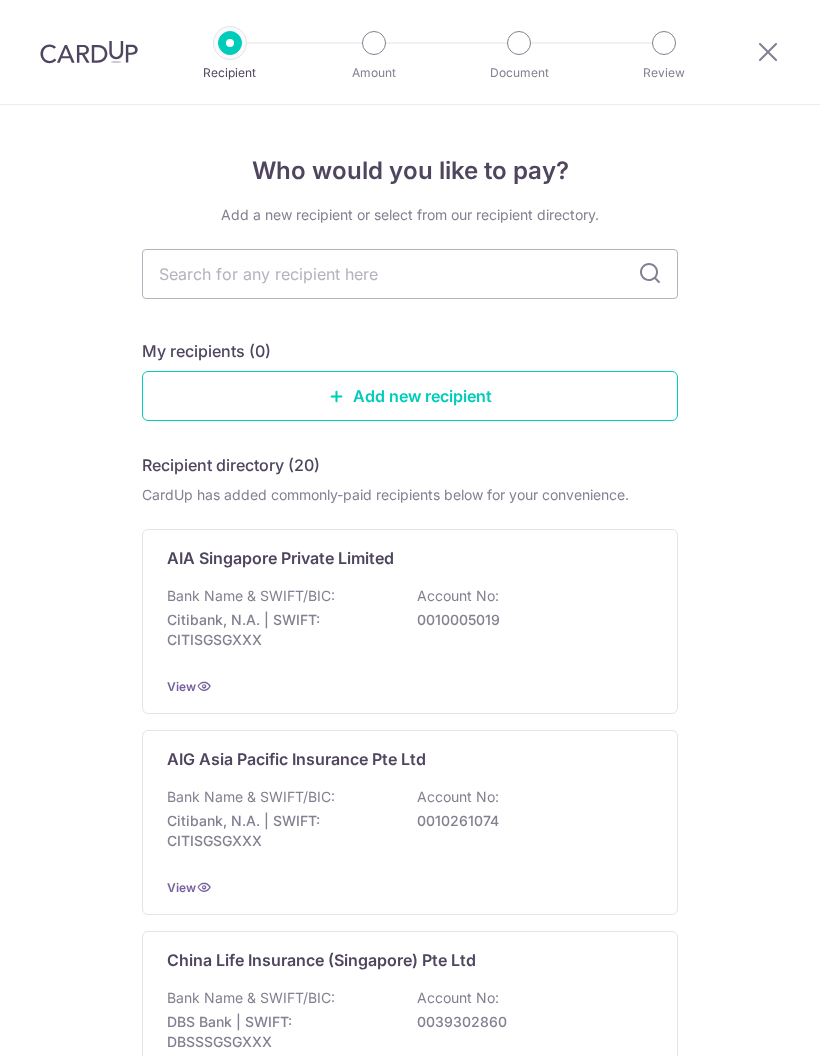 scroll, scrollTop: 0, scrollLeft: 0, axis: both 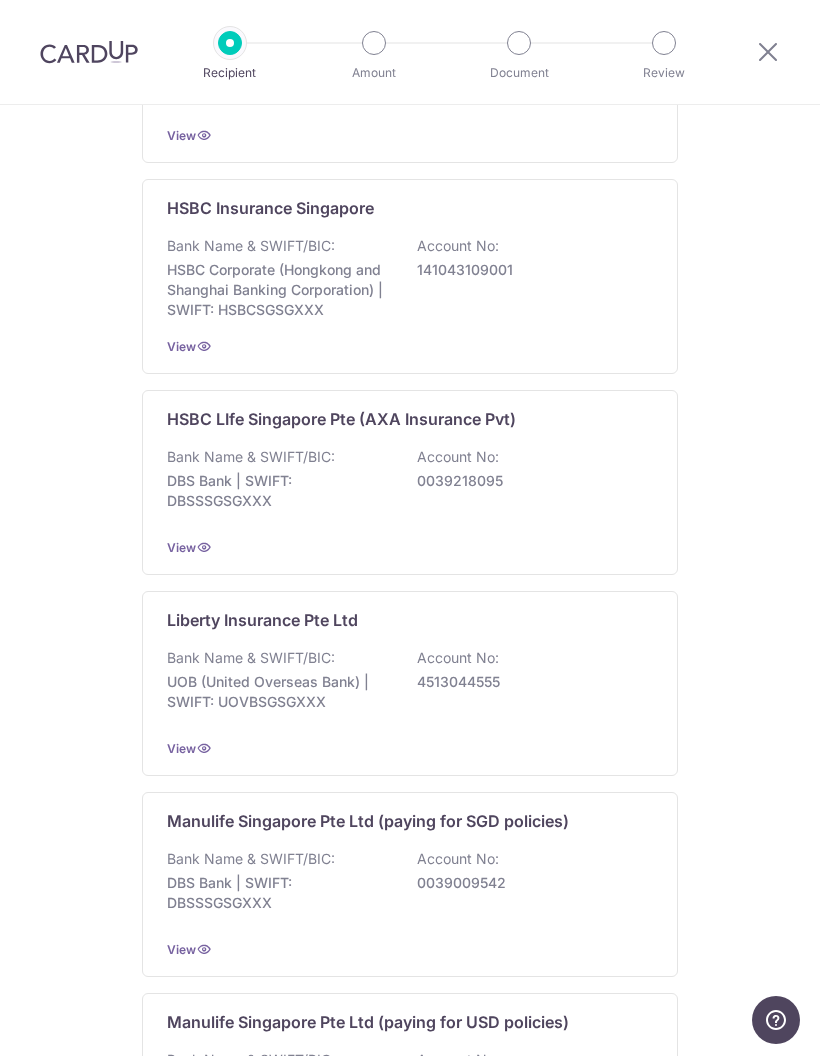 click on "0039218095" at bounding box center (529, 481) 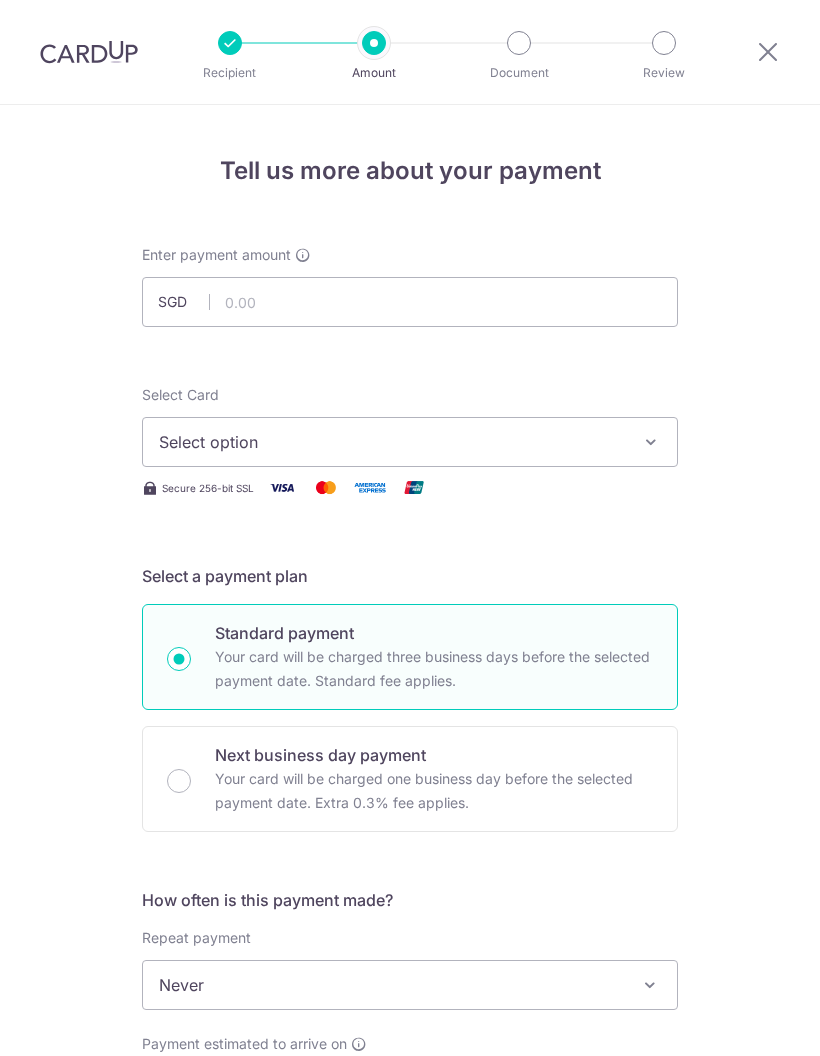 scroll, scrollTop: 0, scrollLeft: 0, axis: both 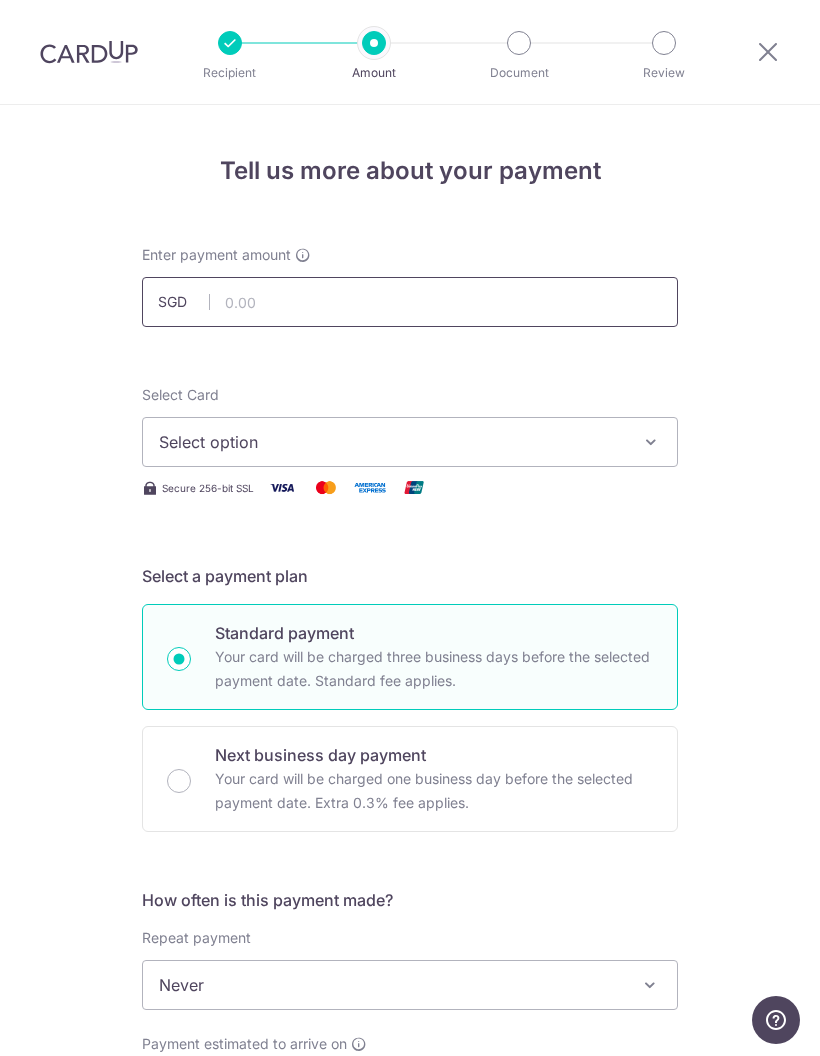 click at bounding box center [410, 302] 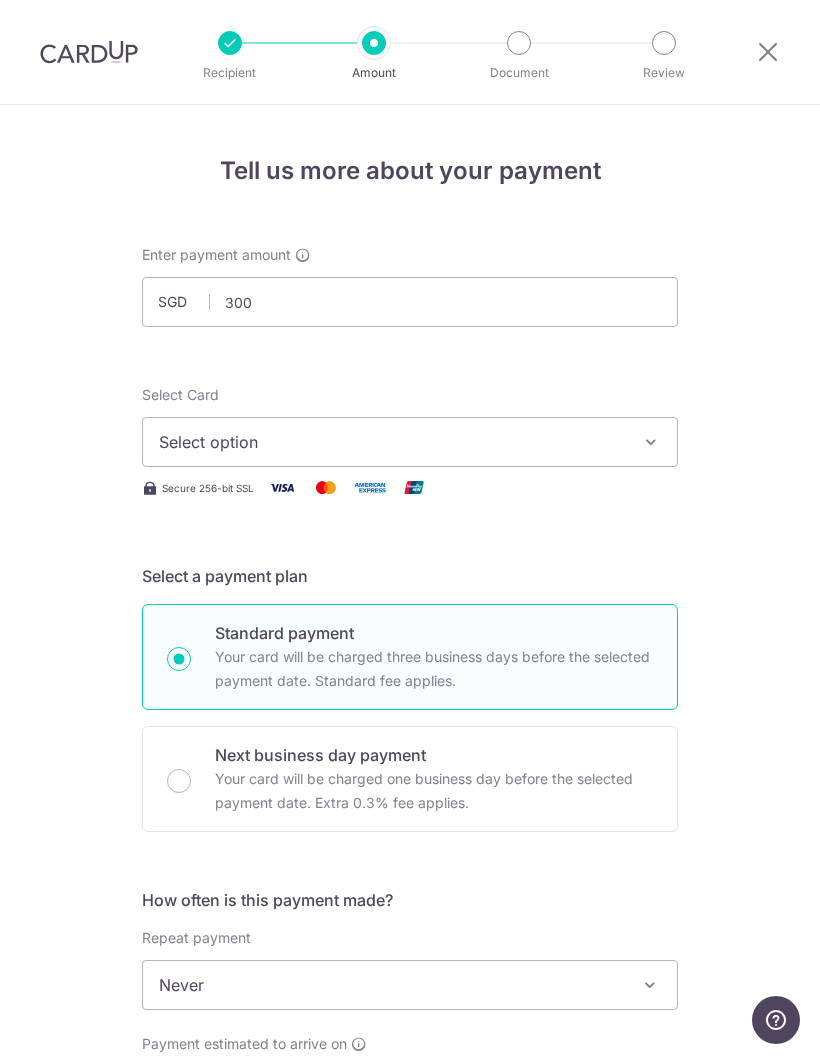 click on "Select option" at bounding box center [392, 442] 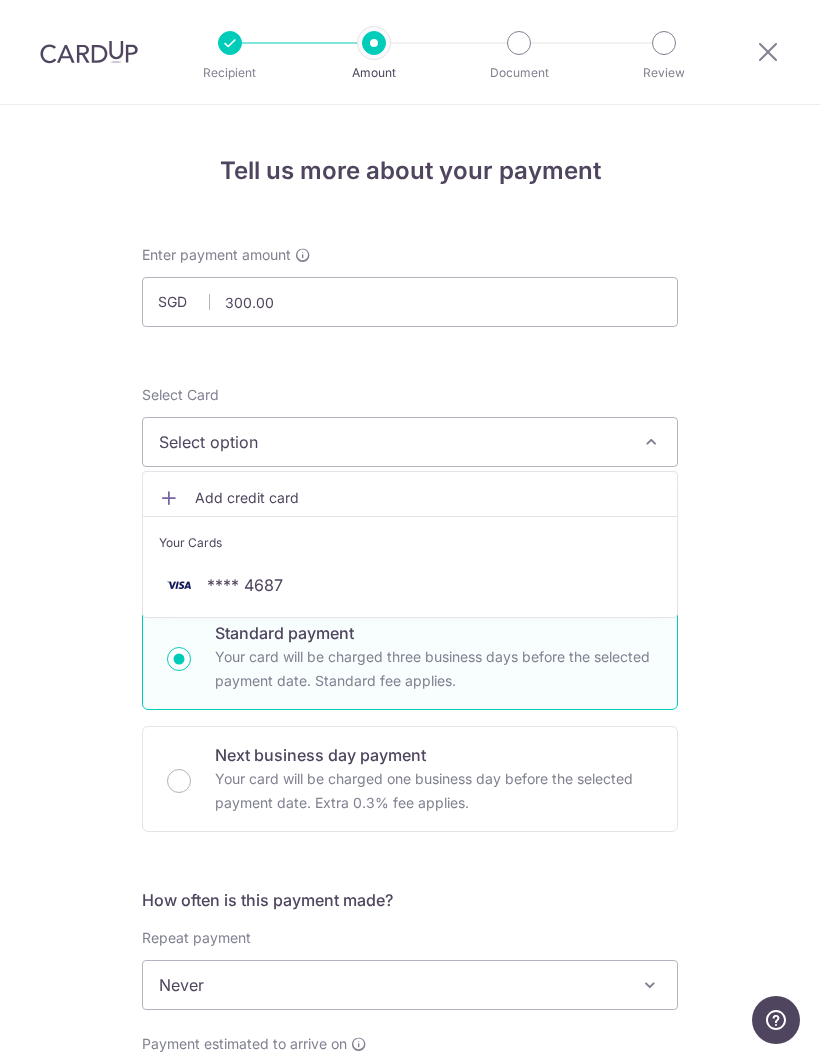 click on "**** 4687" at bounding box center (410, 585) 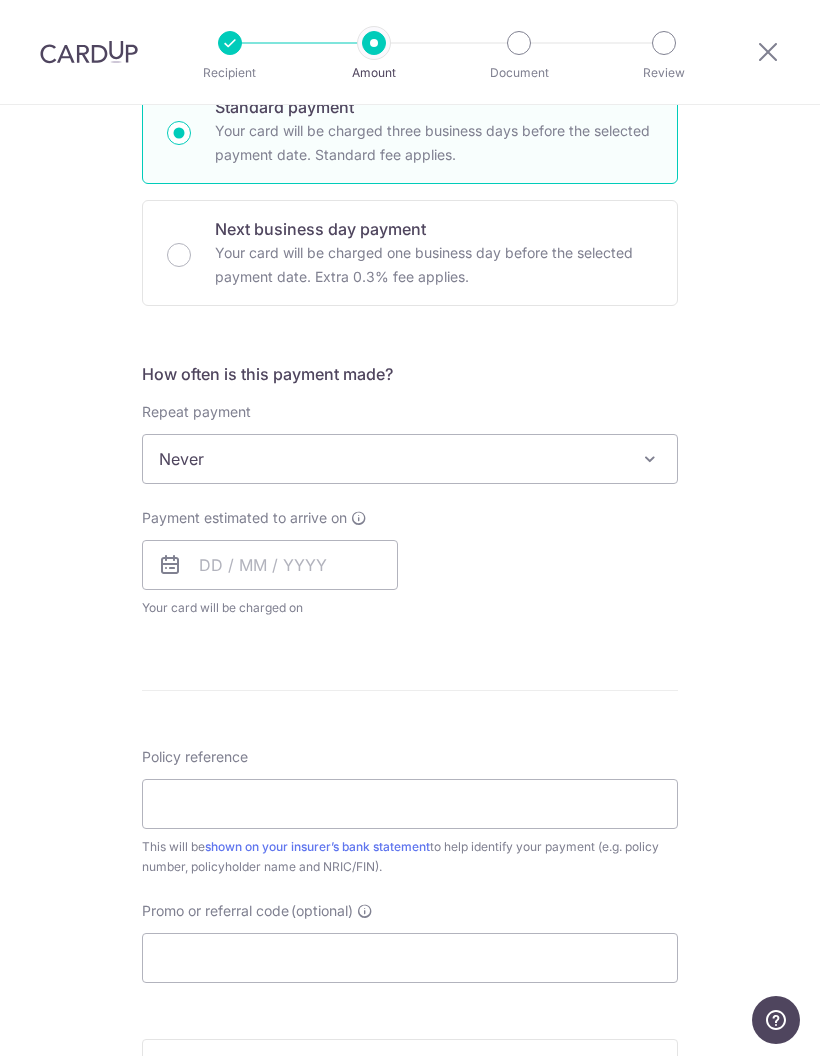 scroll, scrollTop: 529, scrollLeft: 0, axis: vertical 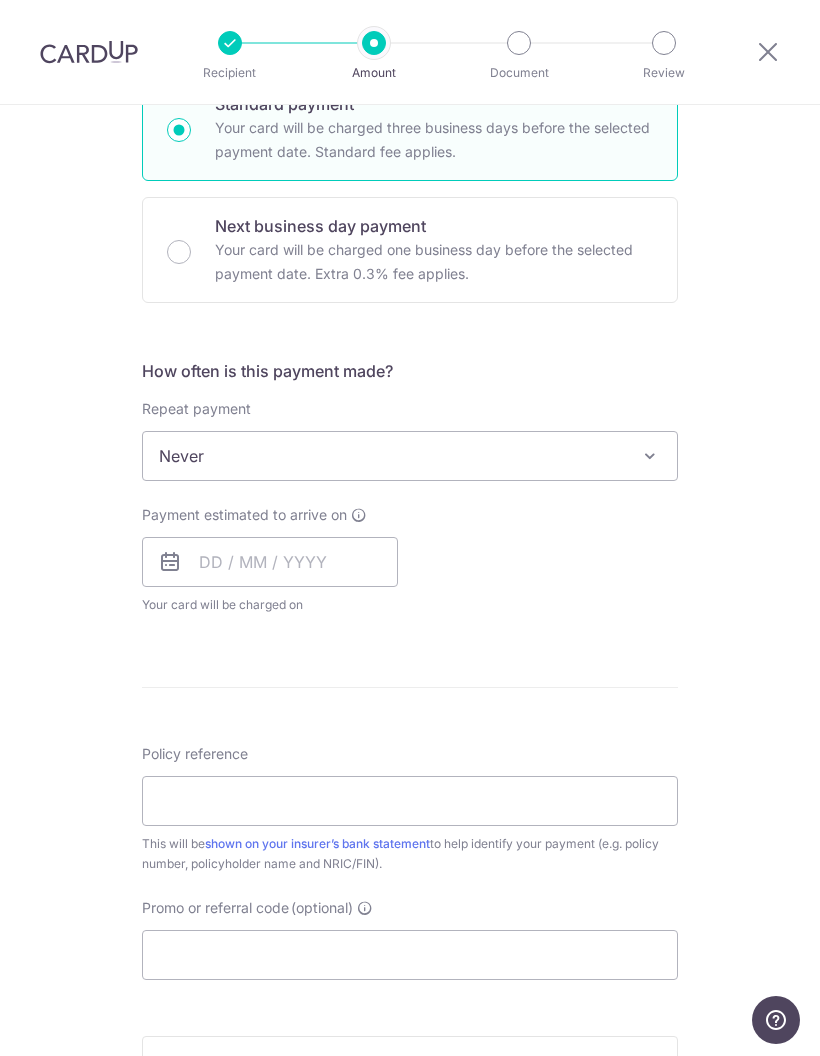 click at bounding box center [650, 456] 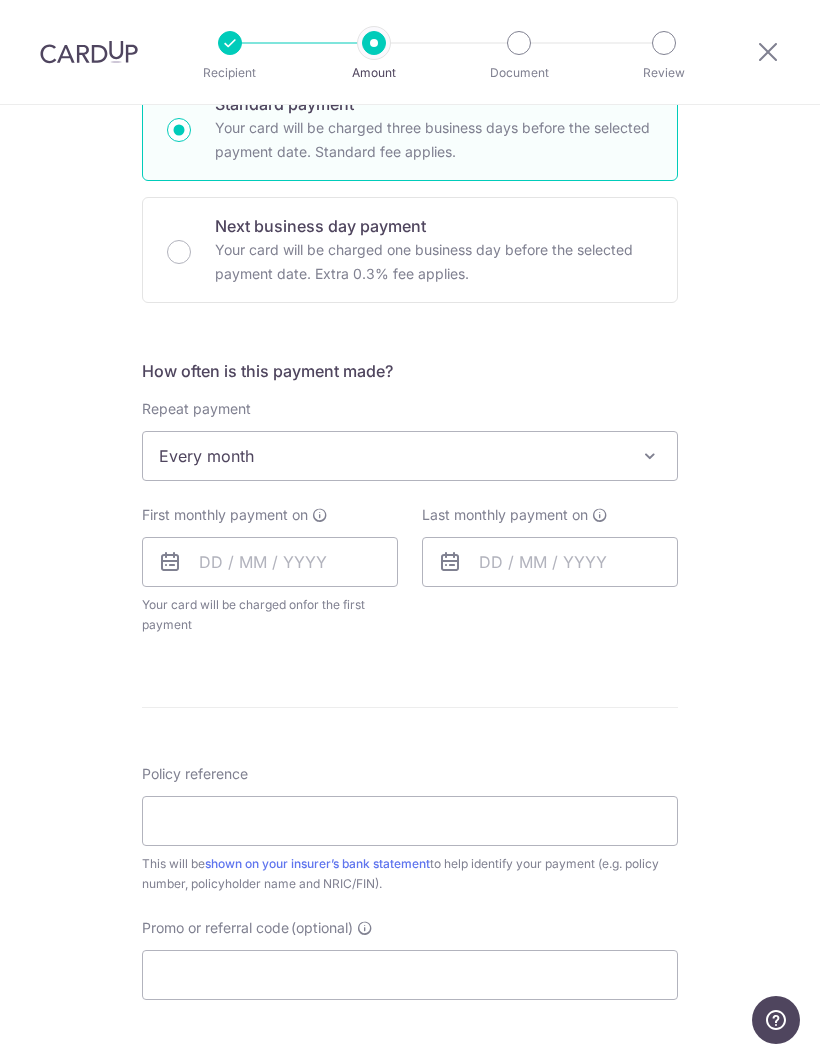 select on "3" 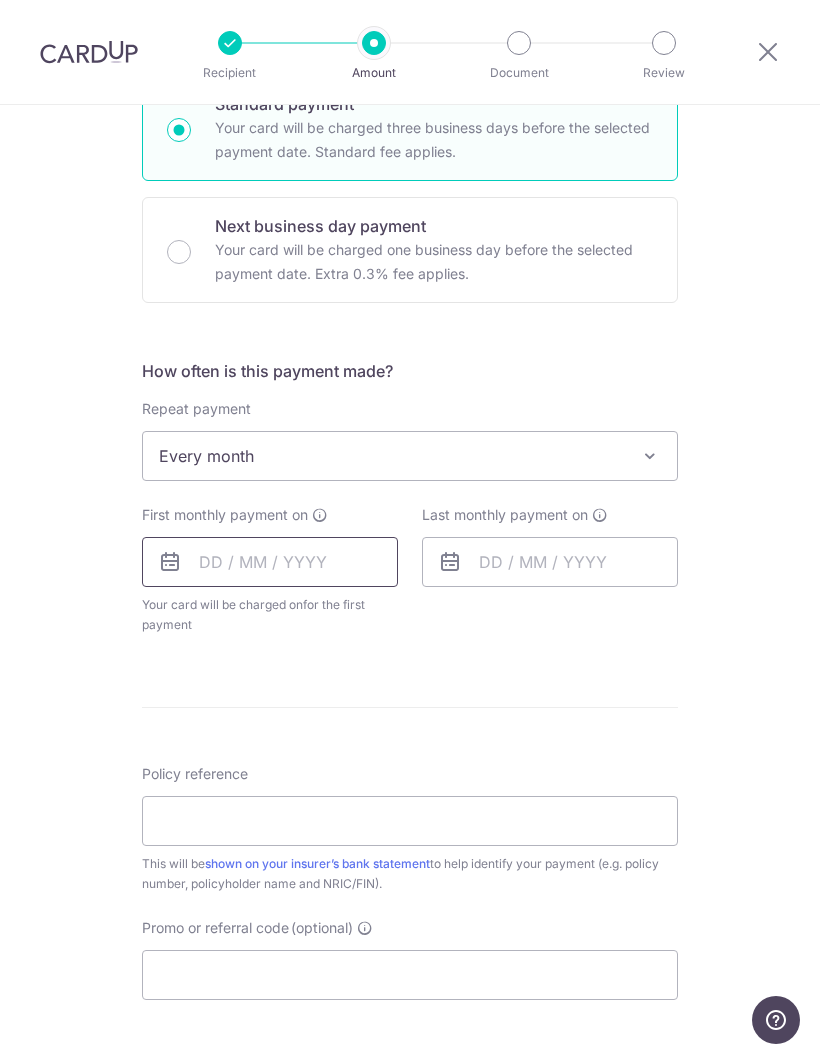 click at bounding box center (270, 562) 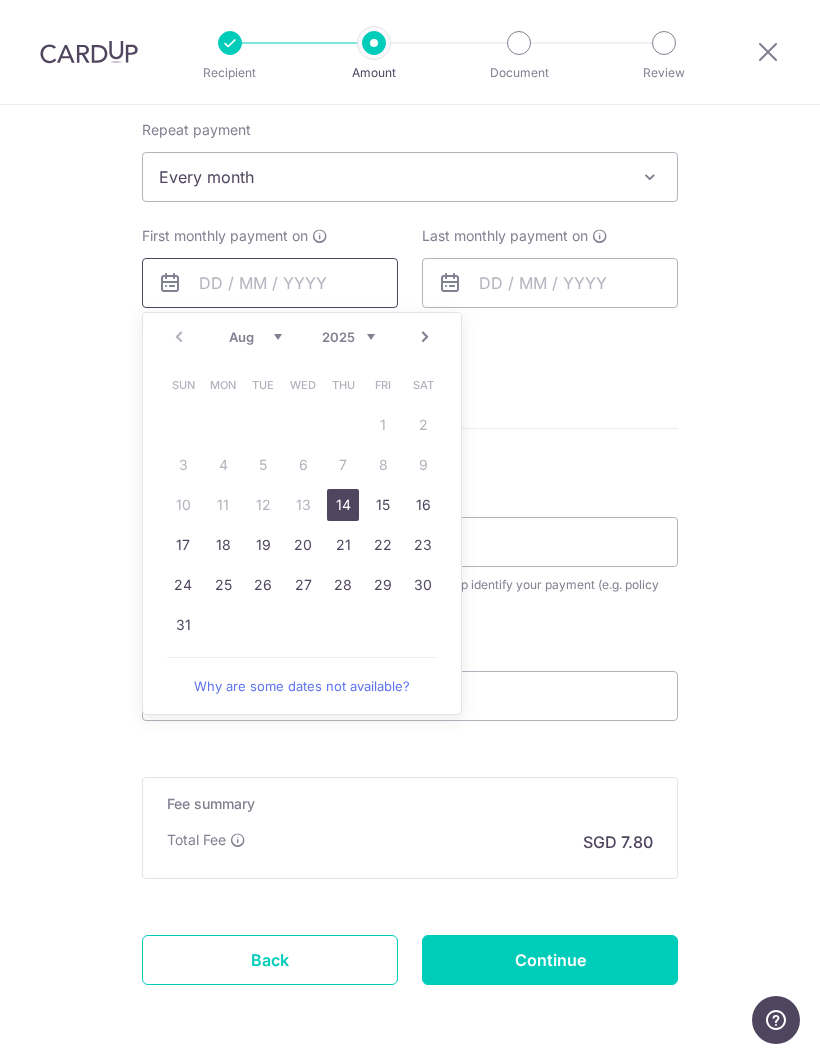 scroll, scrollTop: 807, scrollLeft: 0, axis: vertical 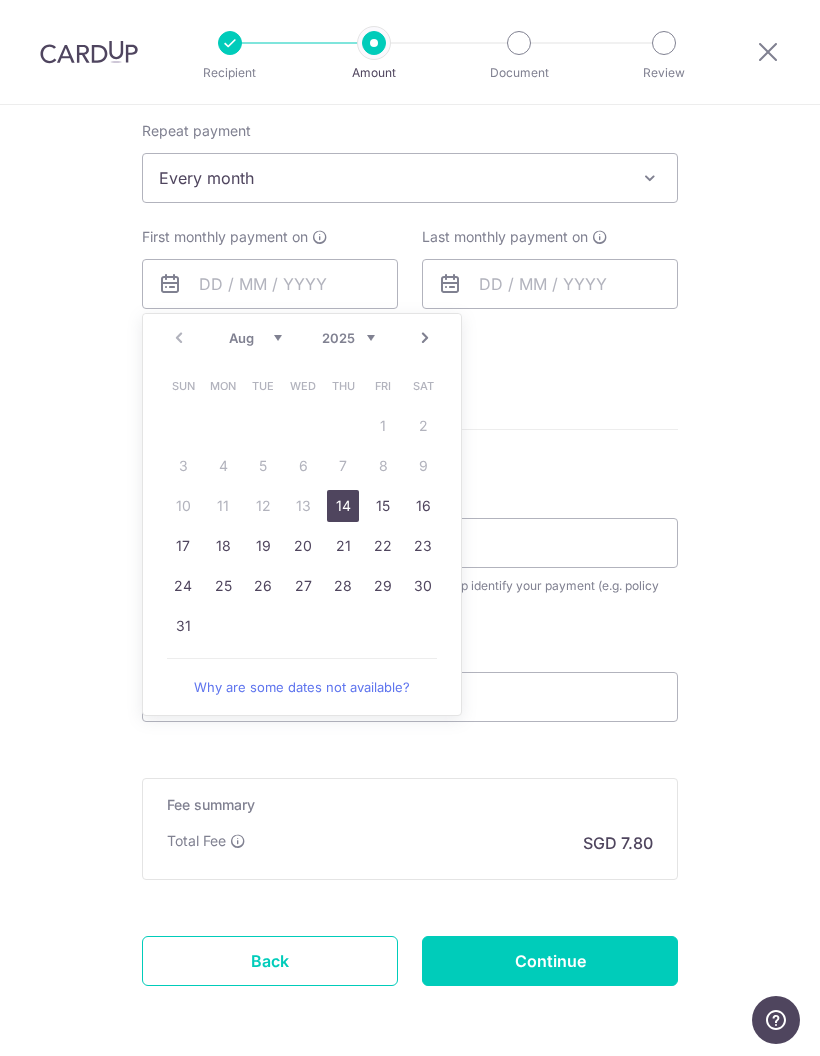 click on "14" at bounding box center (343, 506) 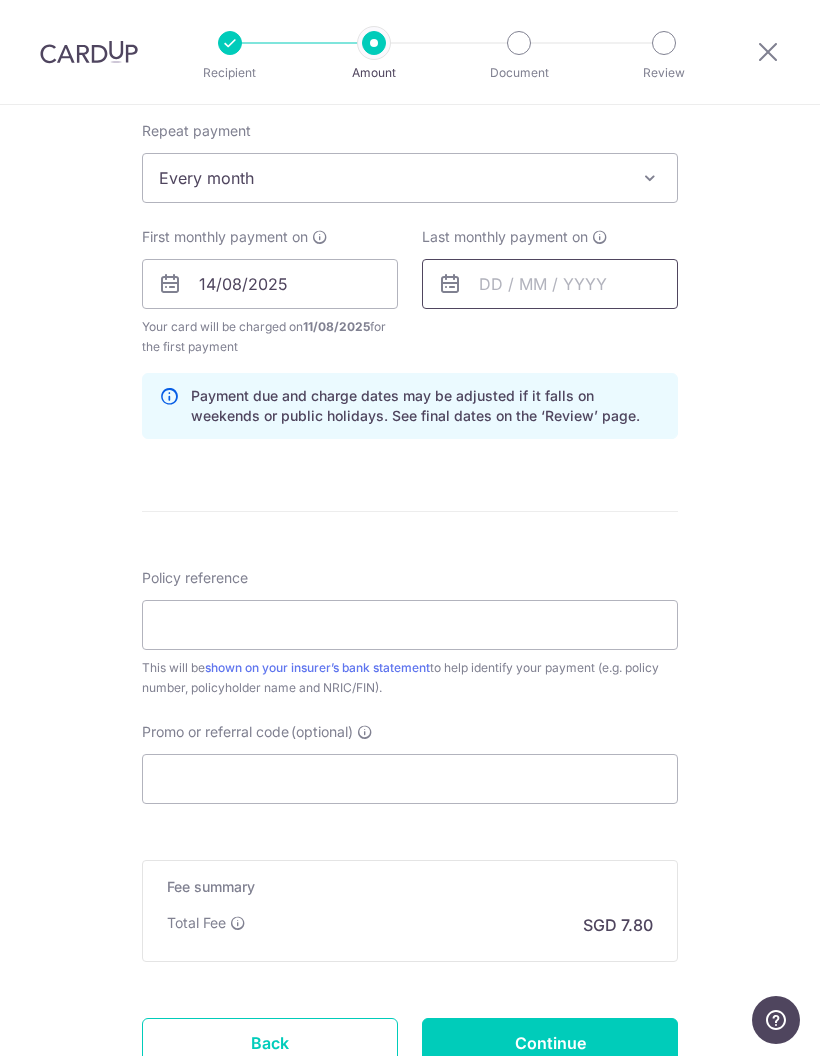 click at bounding box center [550, 284] 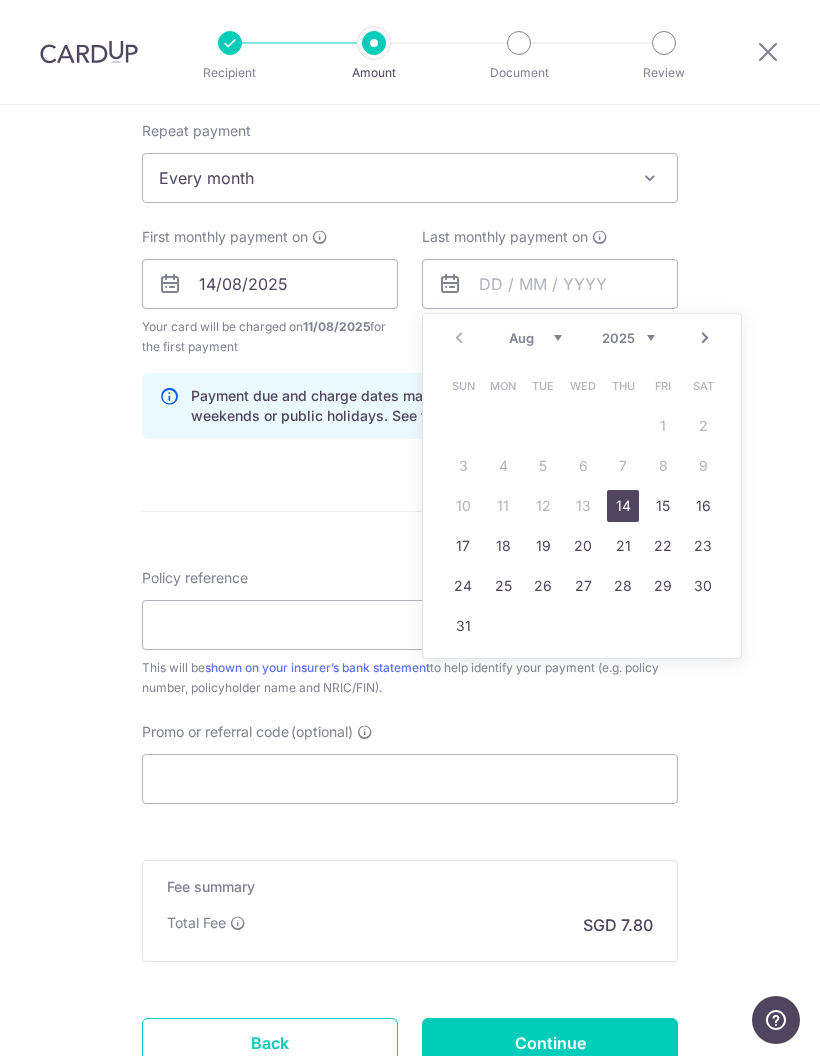 click on "Next" at bounding box center (705, 338) 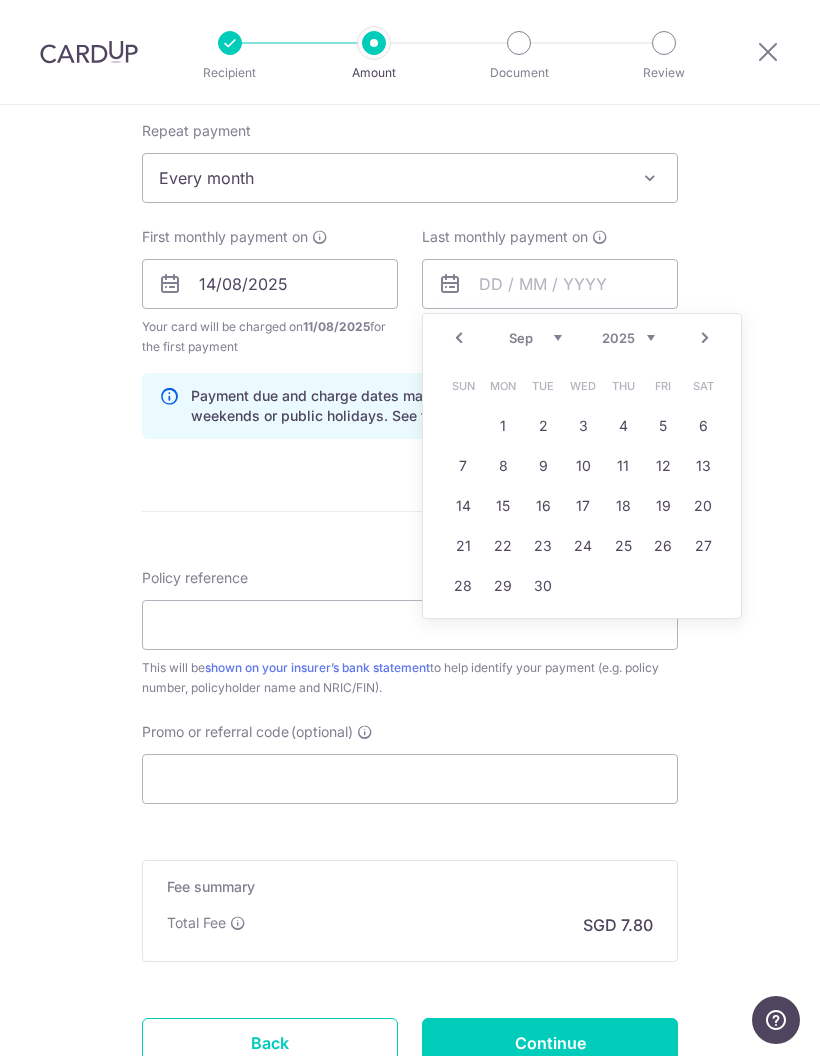 click on "Next" at bounding box center (705, 338) 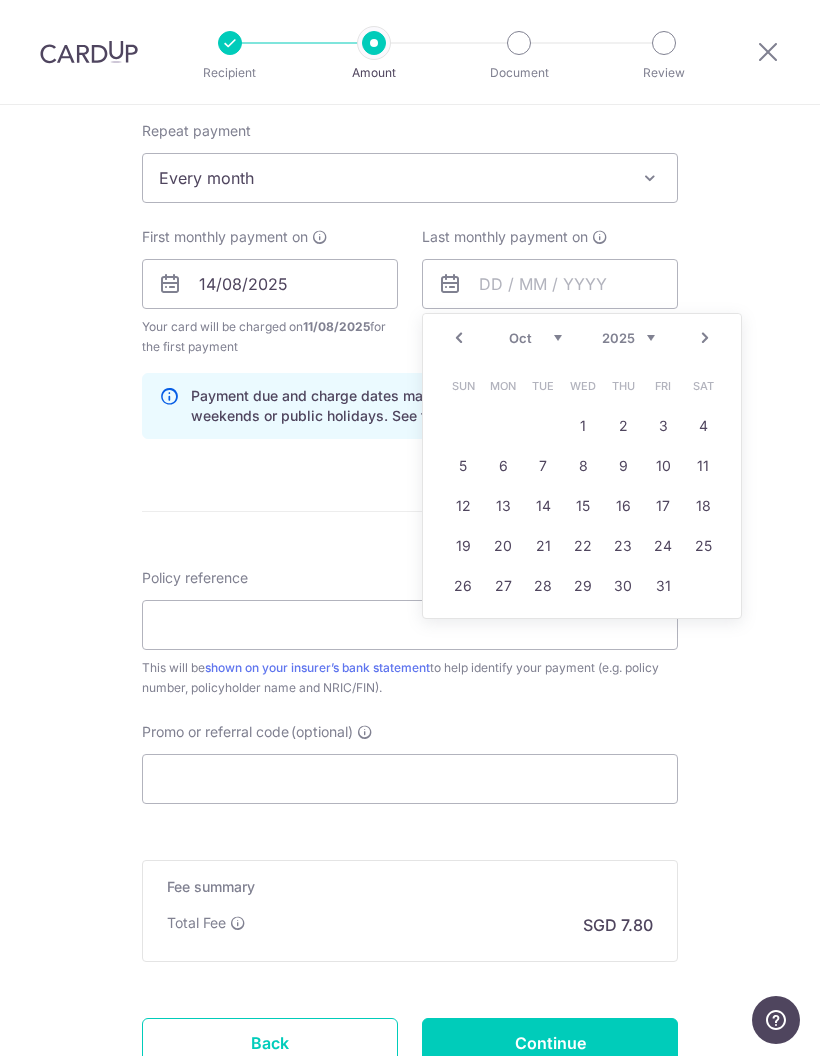 click on "Next" at bounding box center (705, 338) 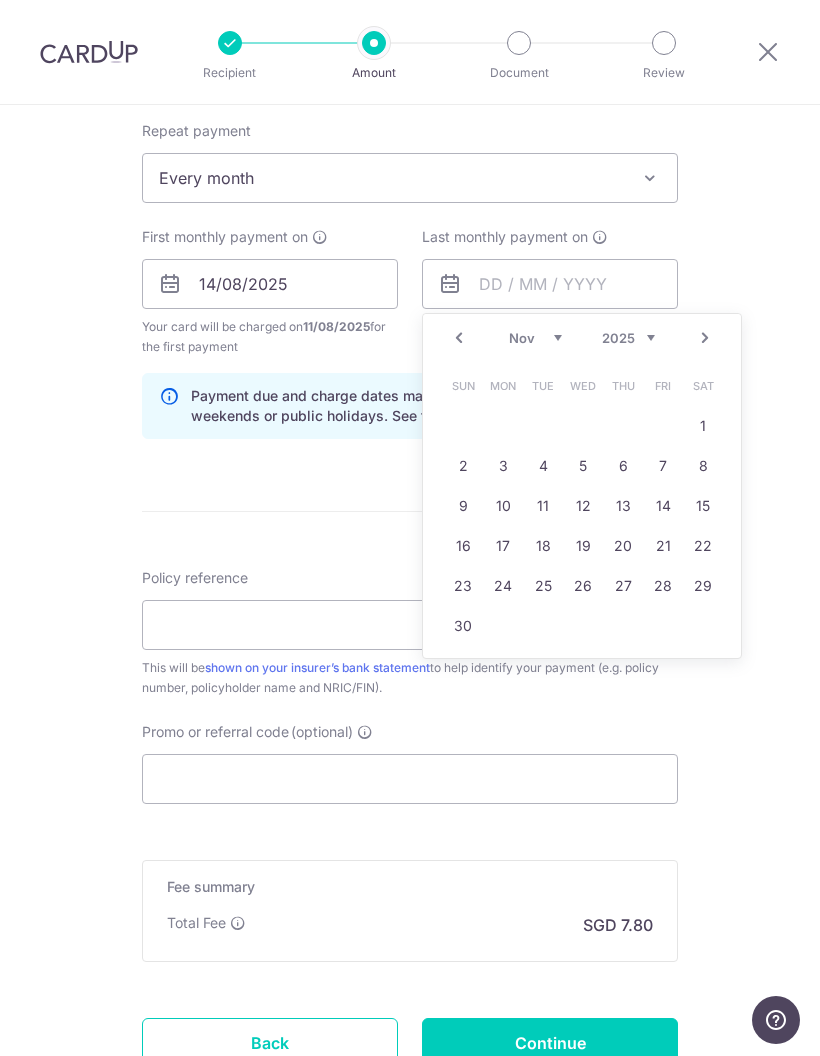 click on "Next" at bounding box center (705, 338) 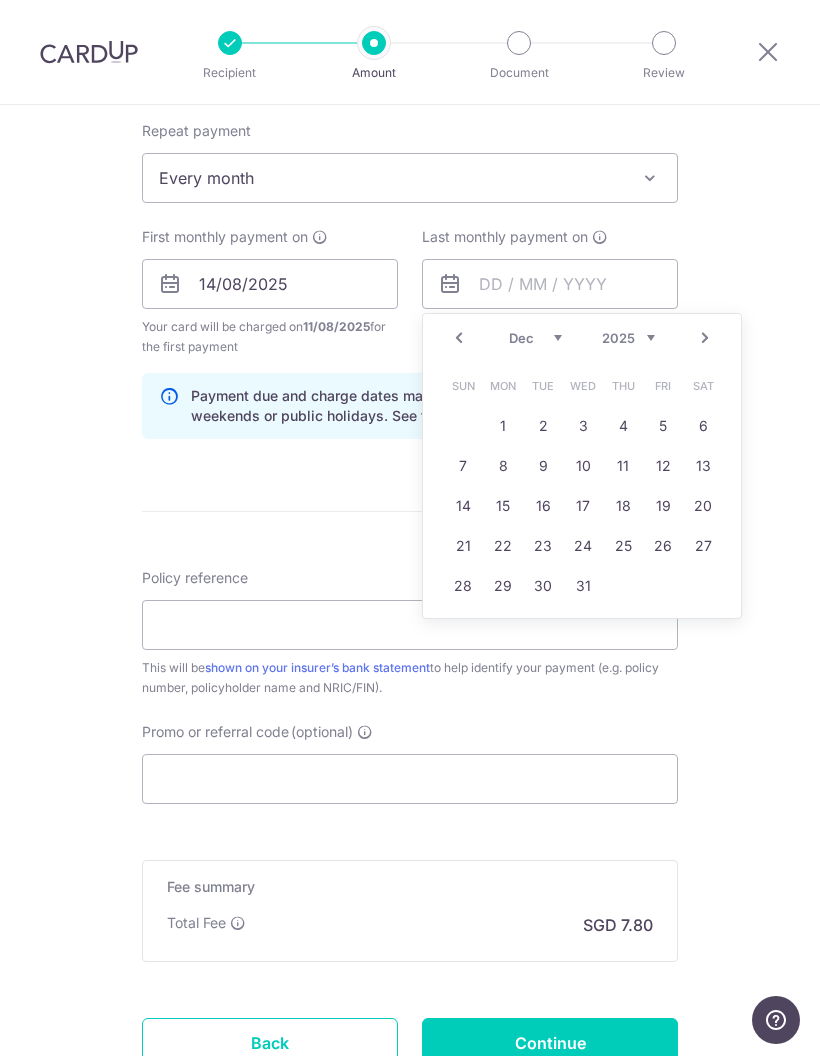 click on "Next" at bounding box center (705, 338) 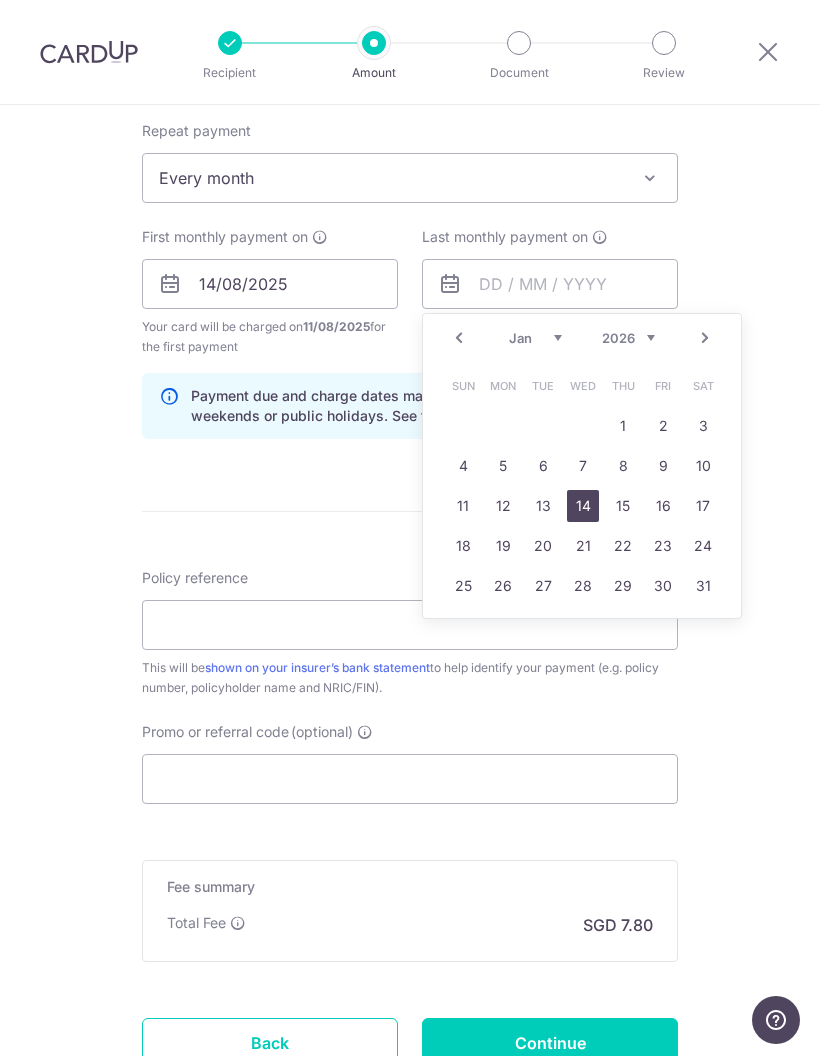 click on "14" at bounding box center [583, 506] 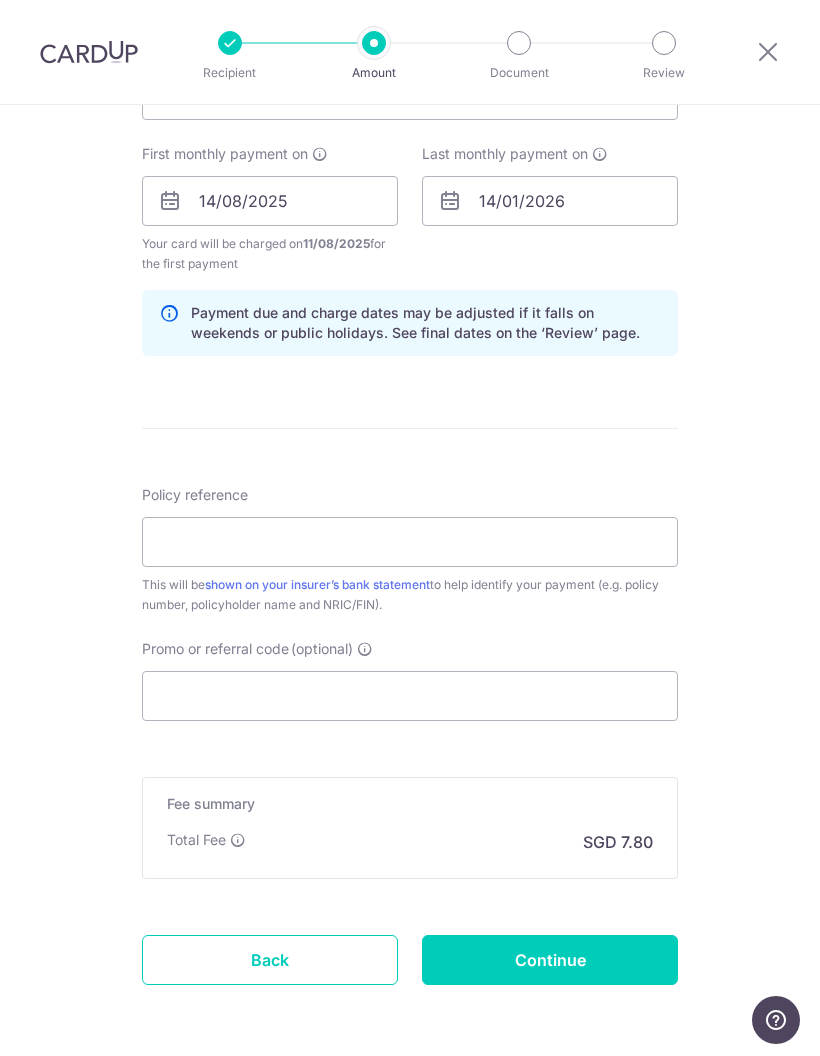 scroll, scrollTop: 889, scrollLeft: 0, axis: vertical 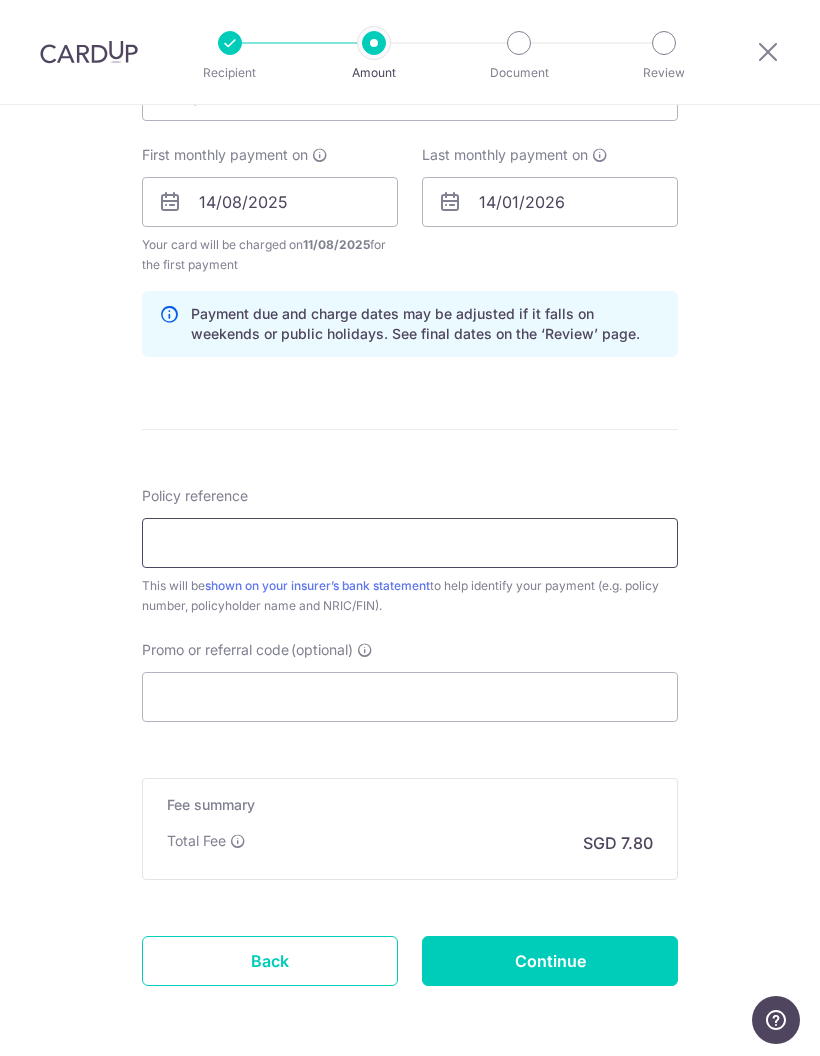 click on "Policy reference" at bounding box center [410, 543] 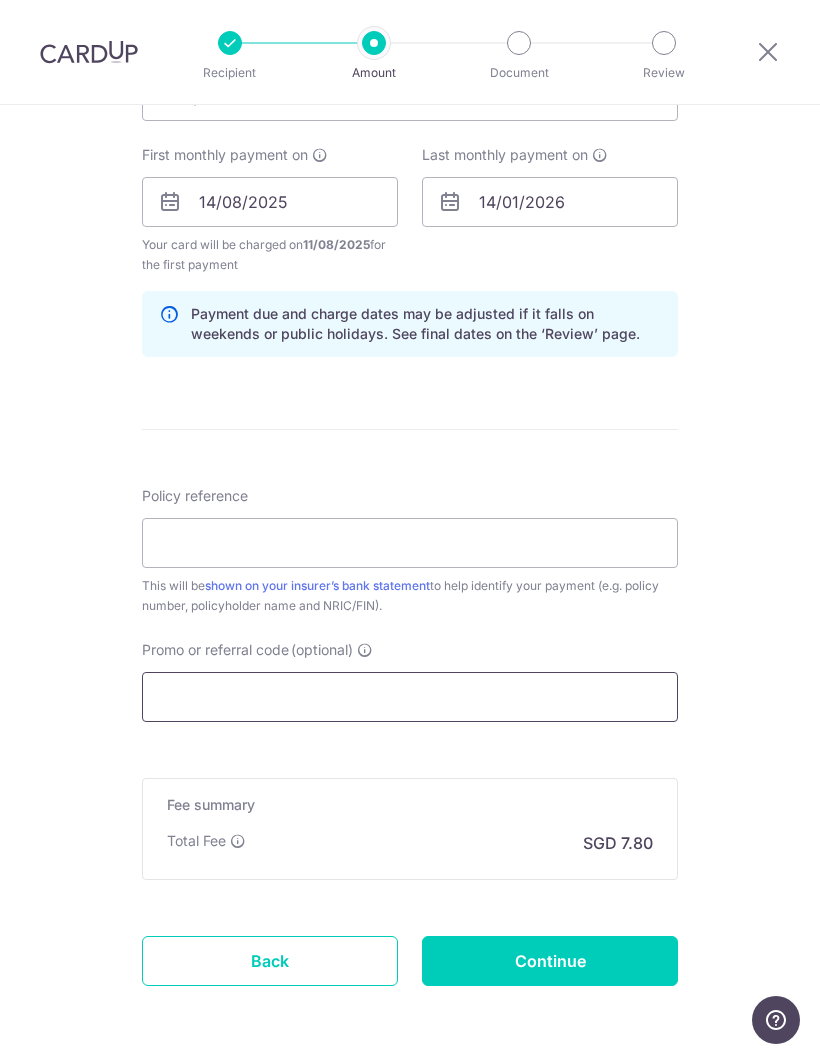 click on "Promo or referral code
(optional)" at bounding box center (410, 697) 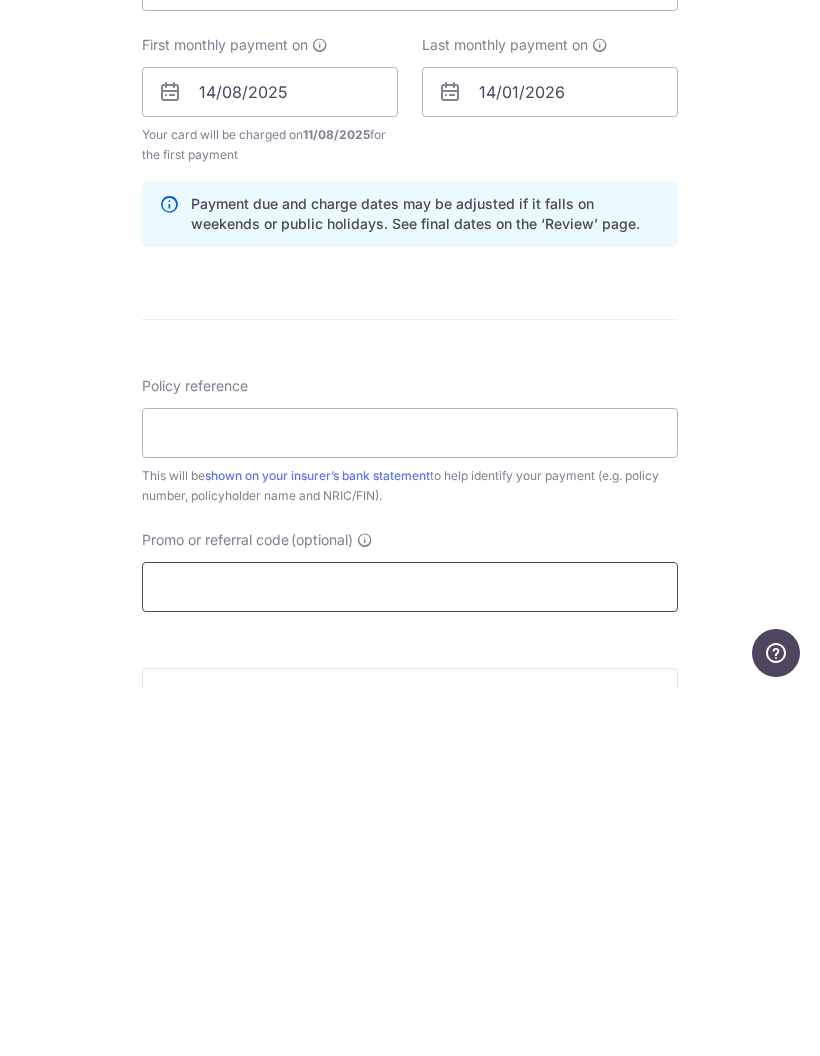 paste on "REC185" 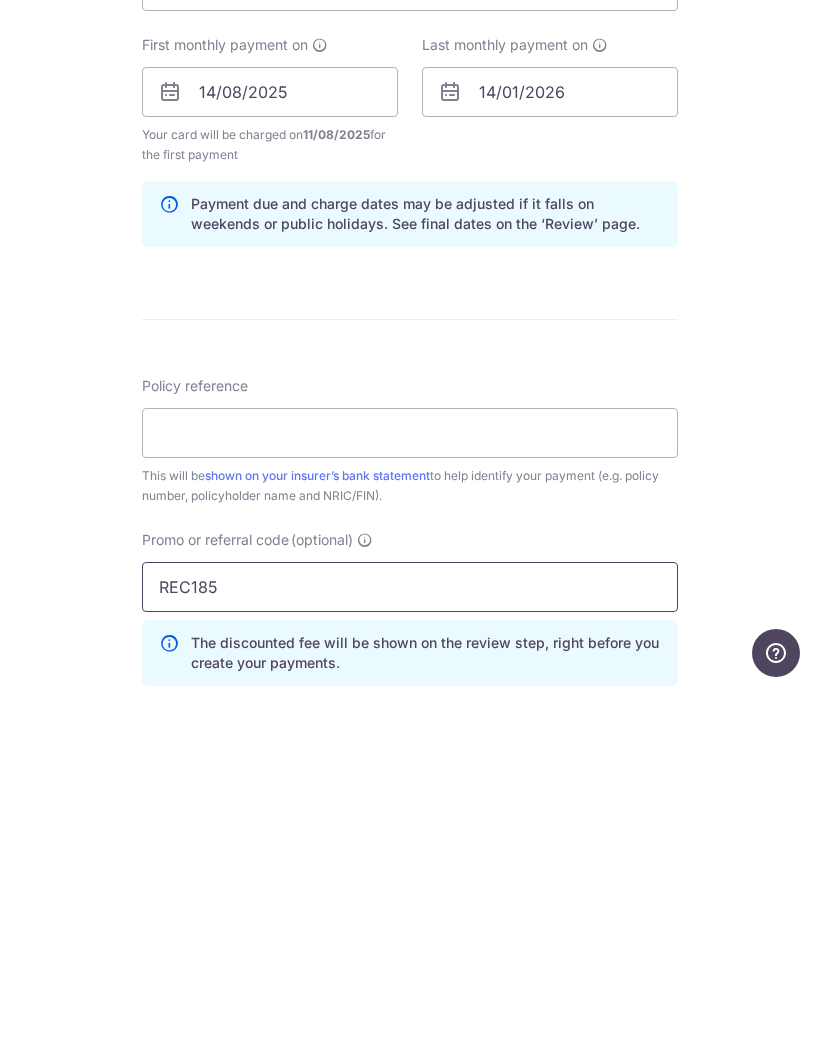 type on "REC185" 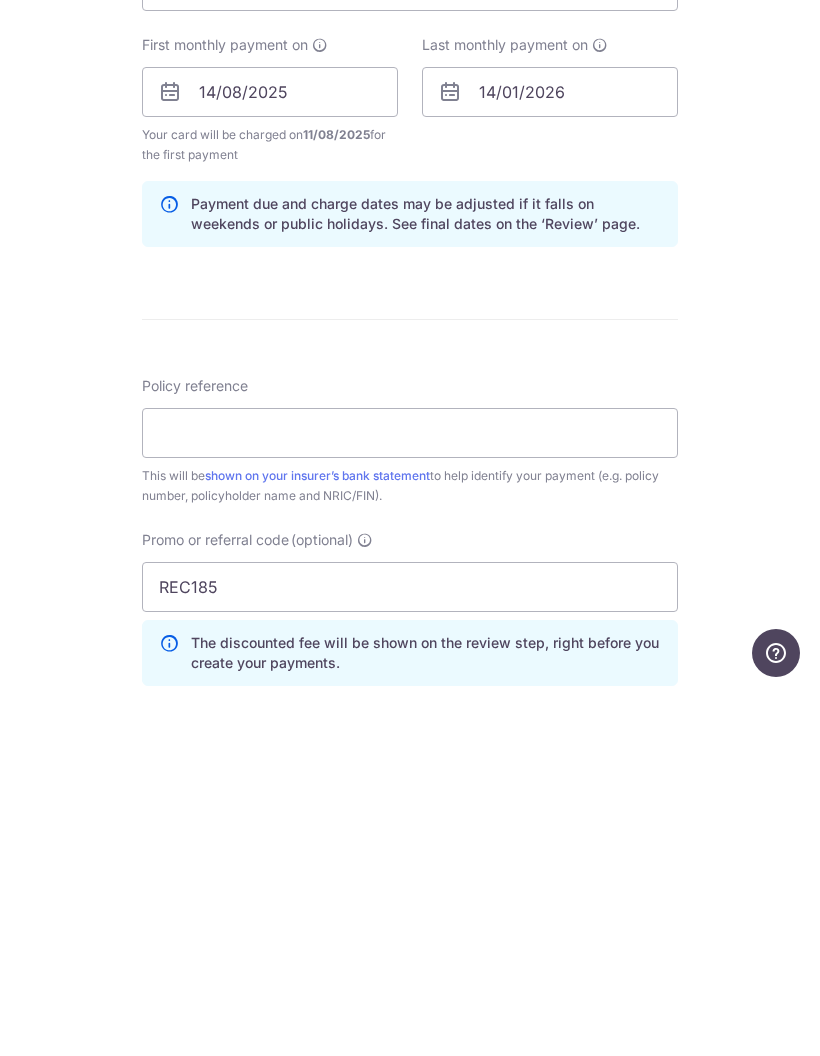 click on "Policy reference" at bounding box center [410, 800] 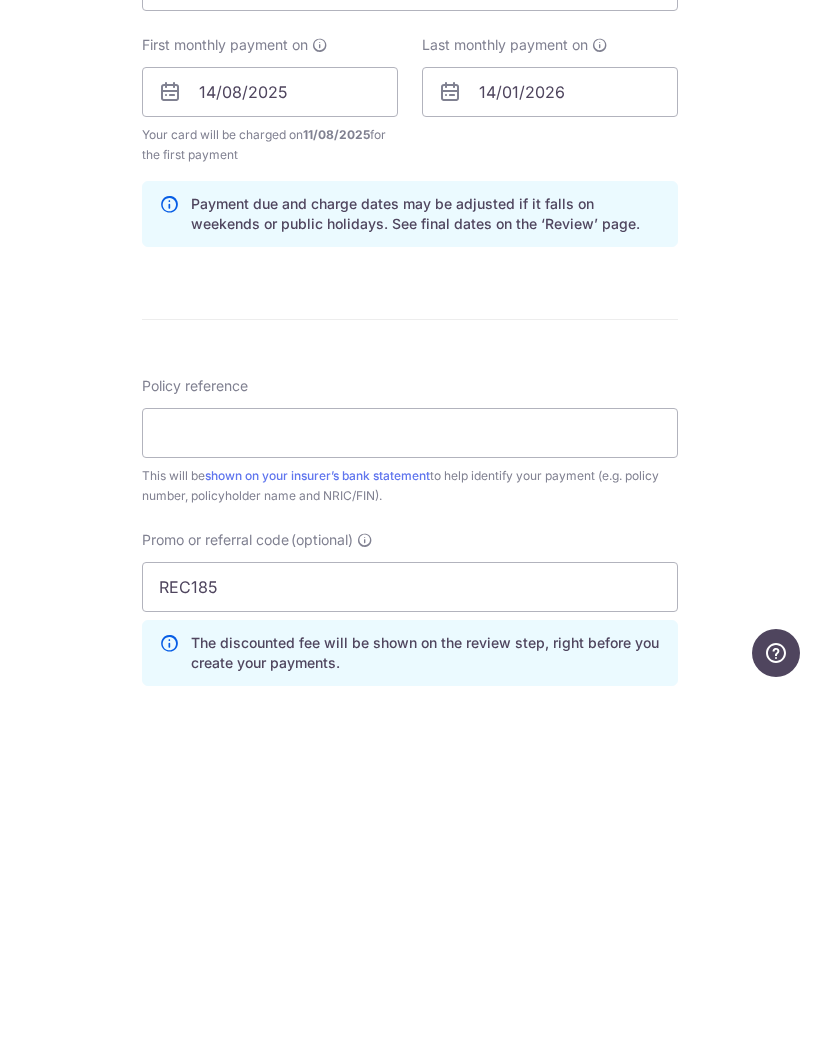 scroll, scrollTop: 80, scrollLeft: 0, axis: vertical 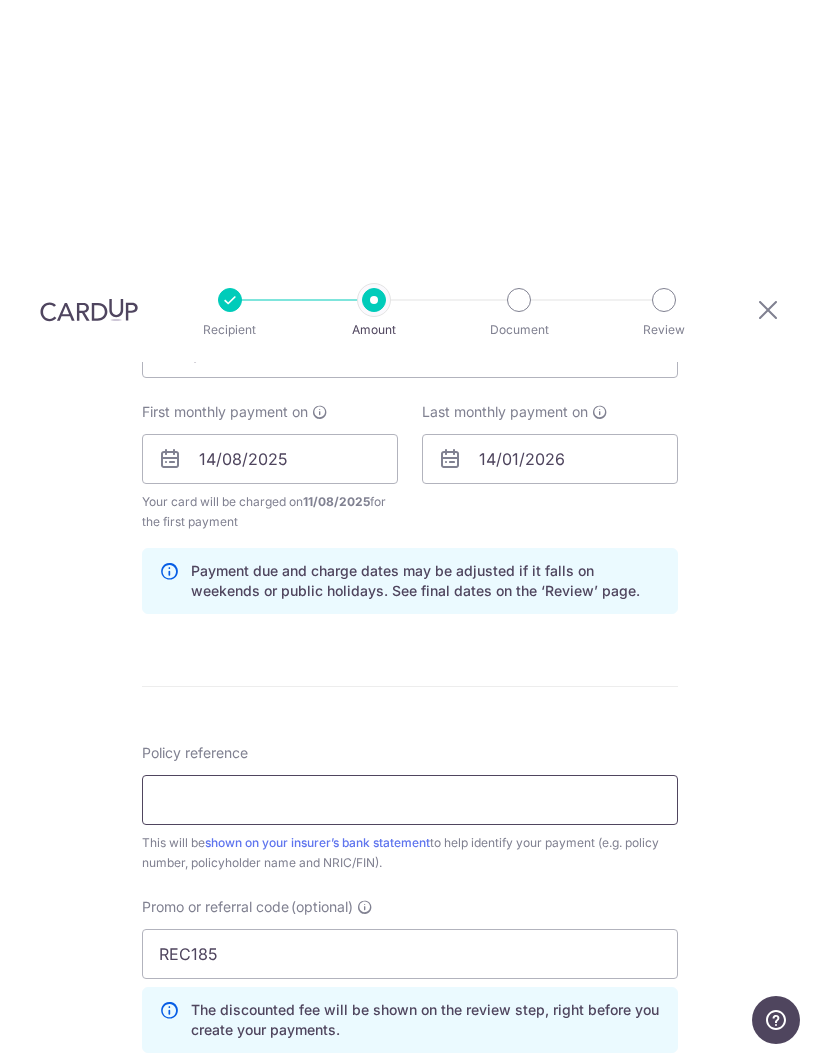 click on "Policy reference" at bounding box center [410, 800] 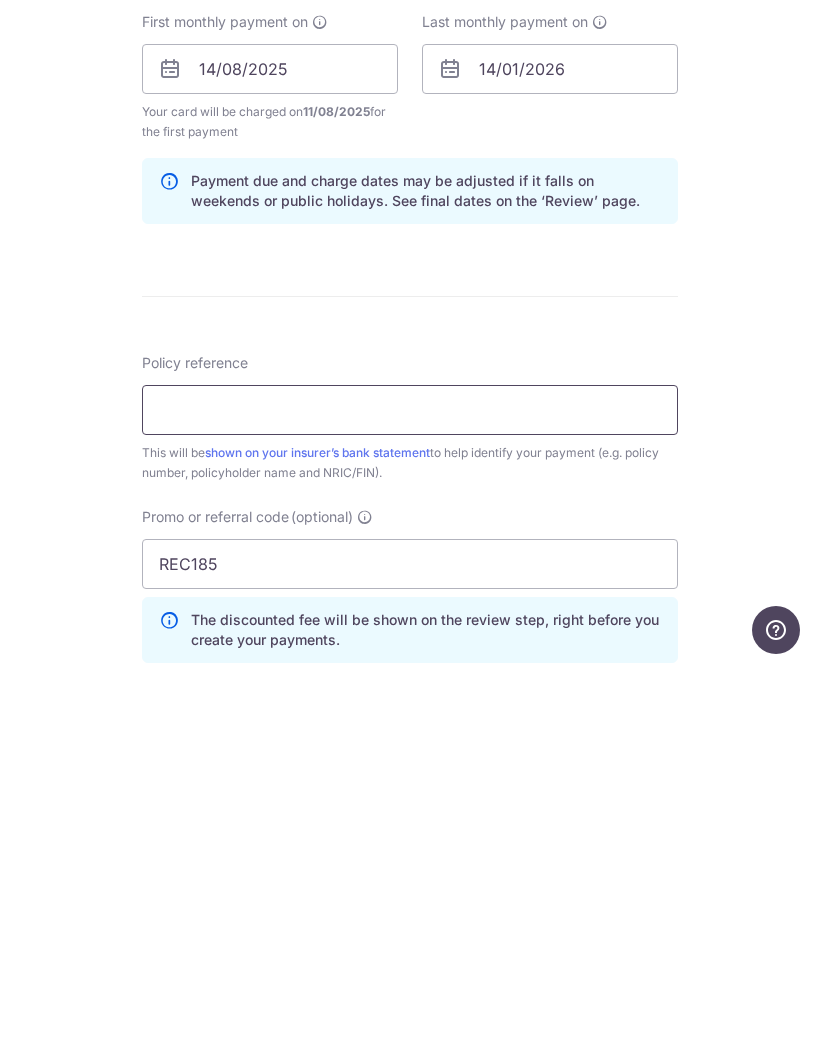paste on "[PHONE]" 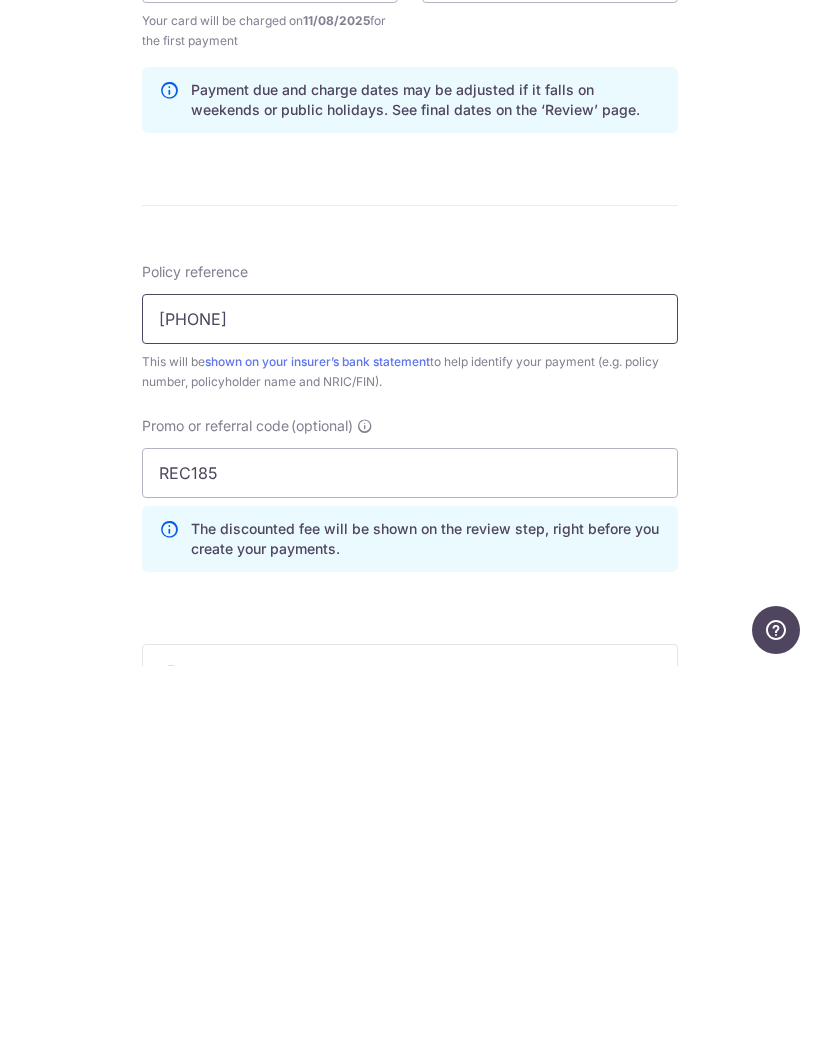 scroll, scrollTop: 979, scrollLeft: 0, axis: vertical 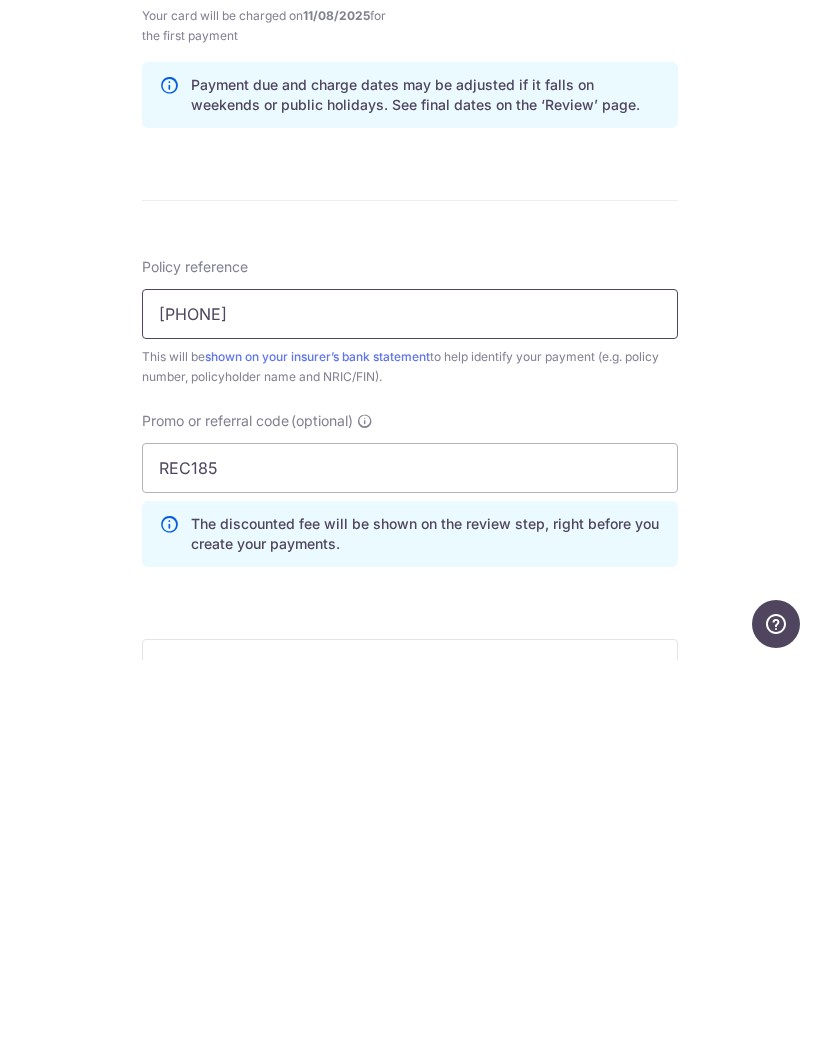 click on "[PHONE]" at bounding box center (410, 710) 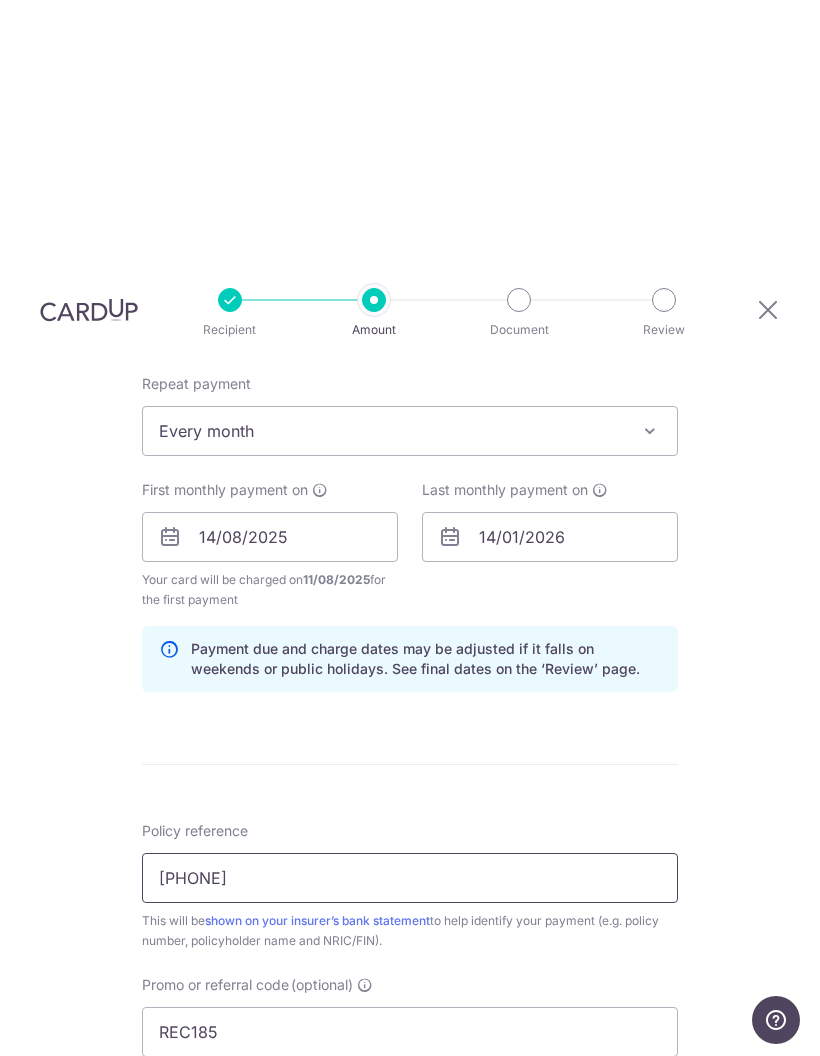 type on "[PHONE]" 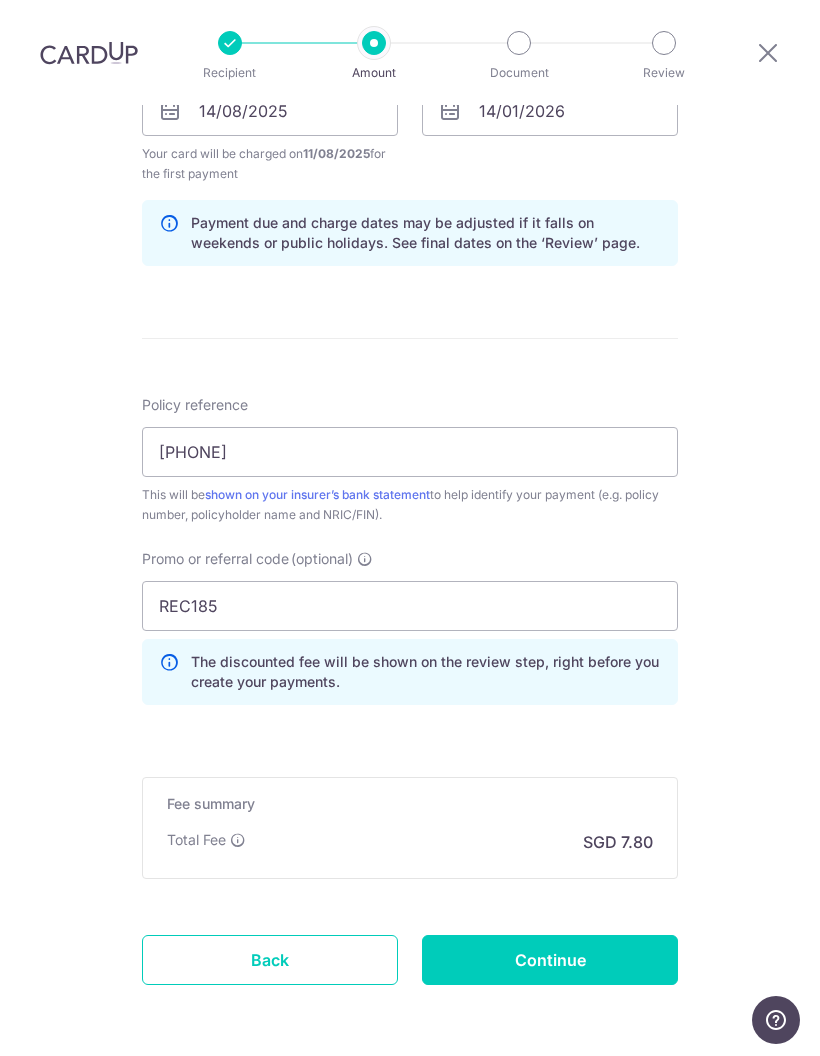 scroll, scrollTop: 979, scrollLeft: 0, axis: vertical 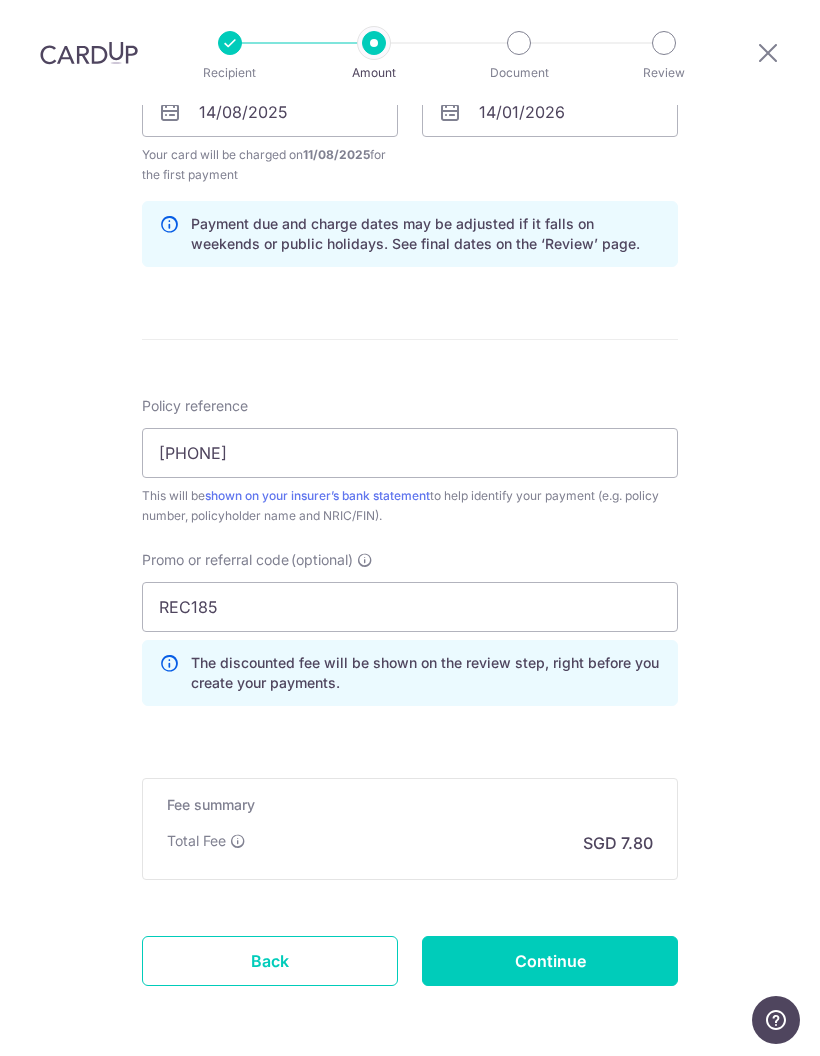 click on "Continue" at bounding box center [550, 961] 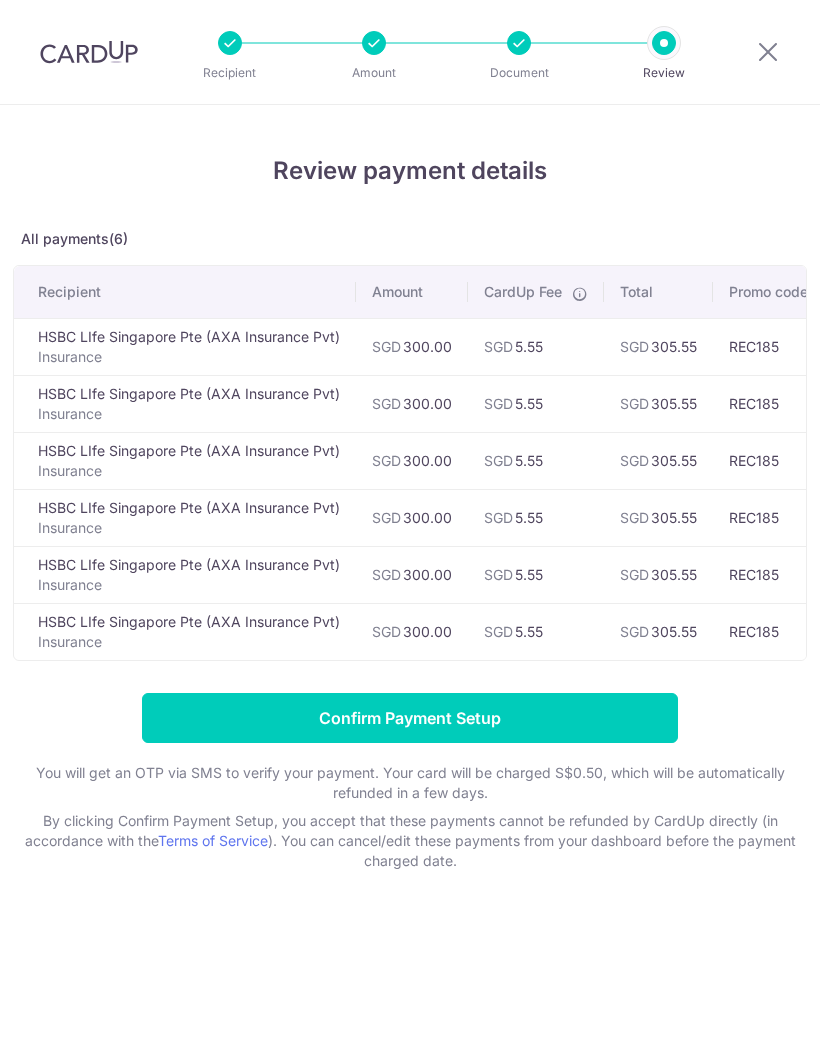 scroll, scrollTop: 0, scrollLeft: 0, axis: both 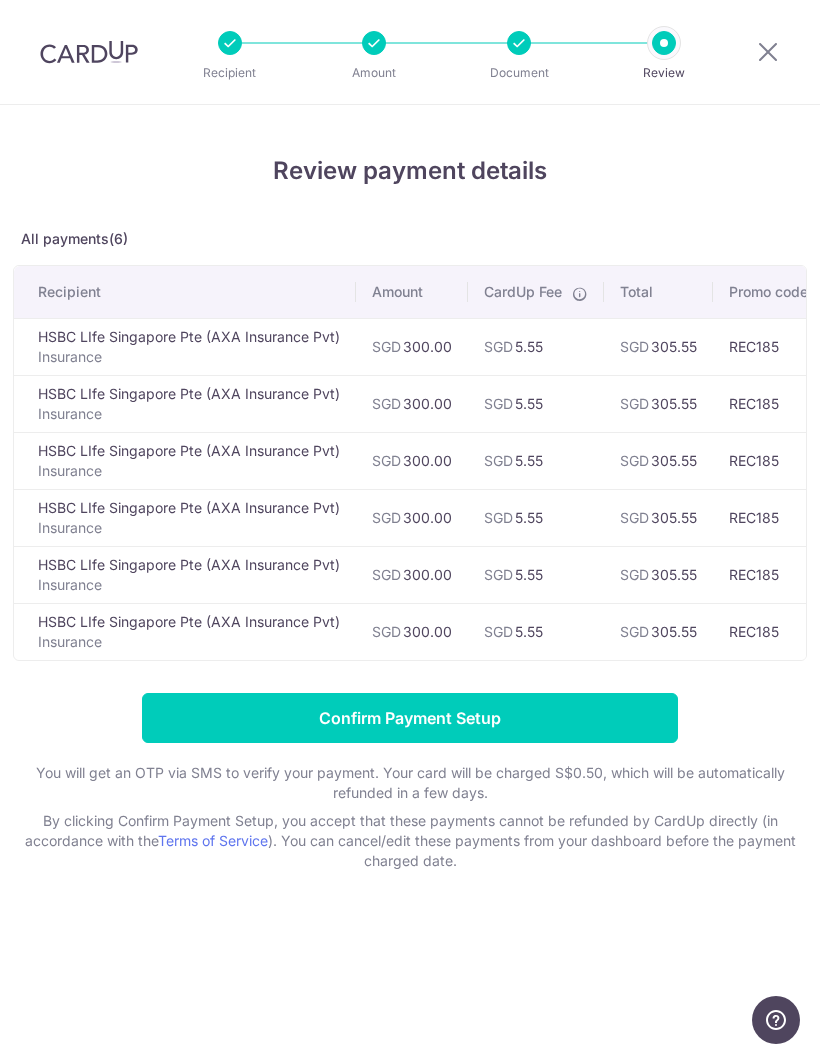 click on "Confirm Payment Setup" at bounding box center [410, 718] 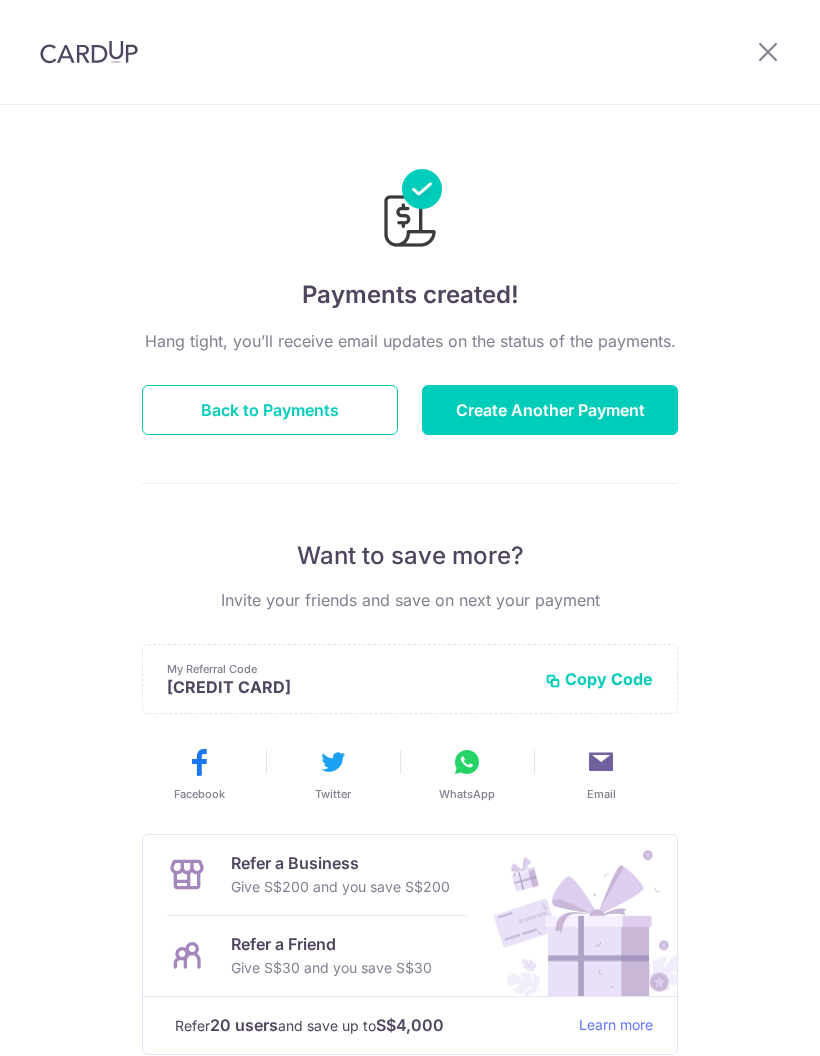 scroll, scrollTop: 0, scrollLeft: 0, axis: both 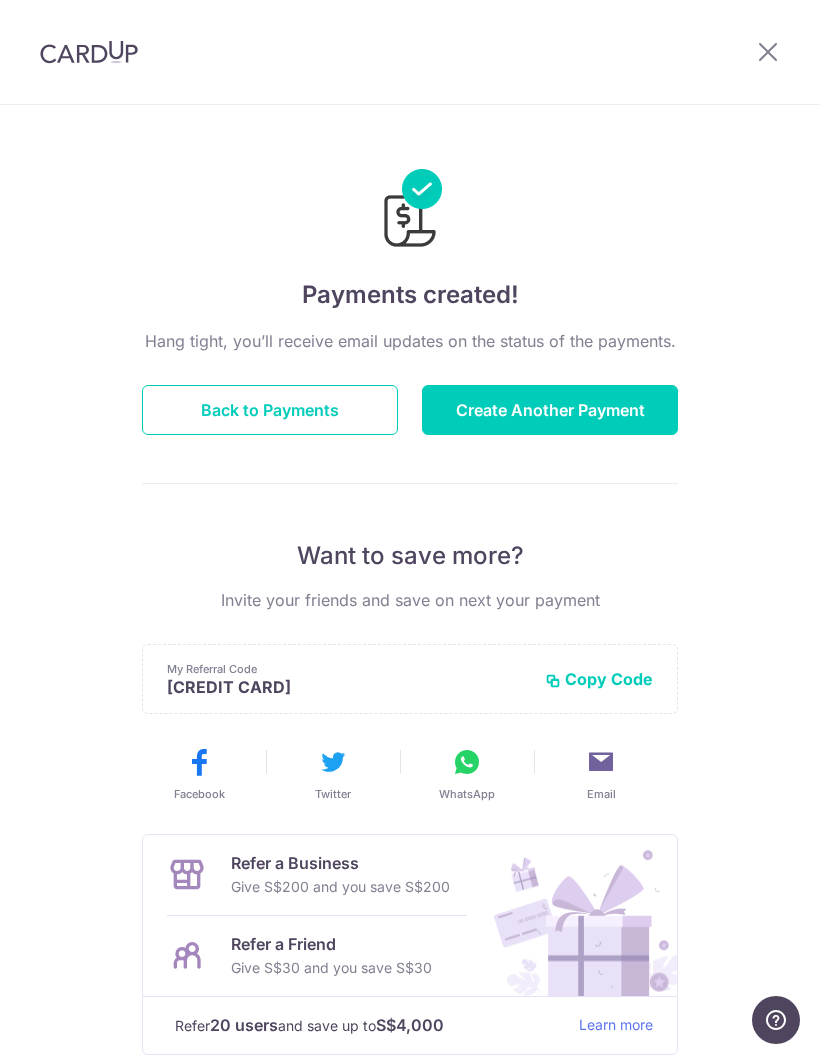 click on "Back to Payments" at bounding box center [270, 410] 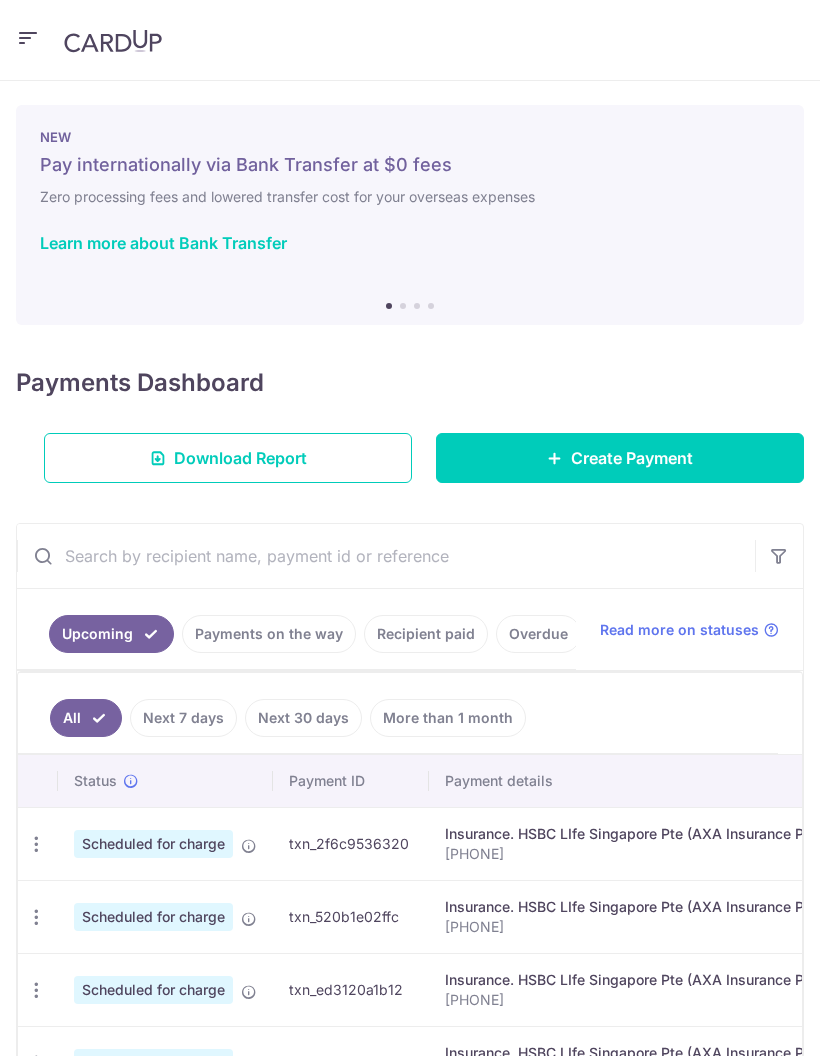 scroll, scrollTop: 0, scrollLeft: 0, axis: both 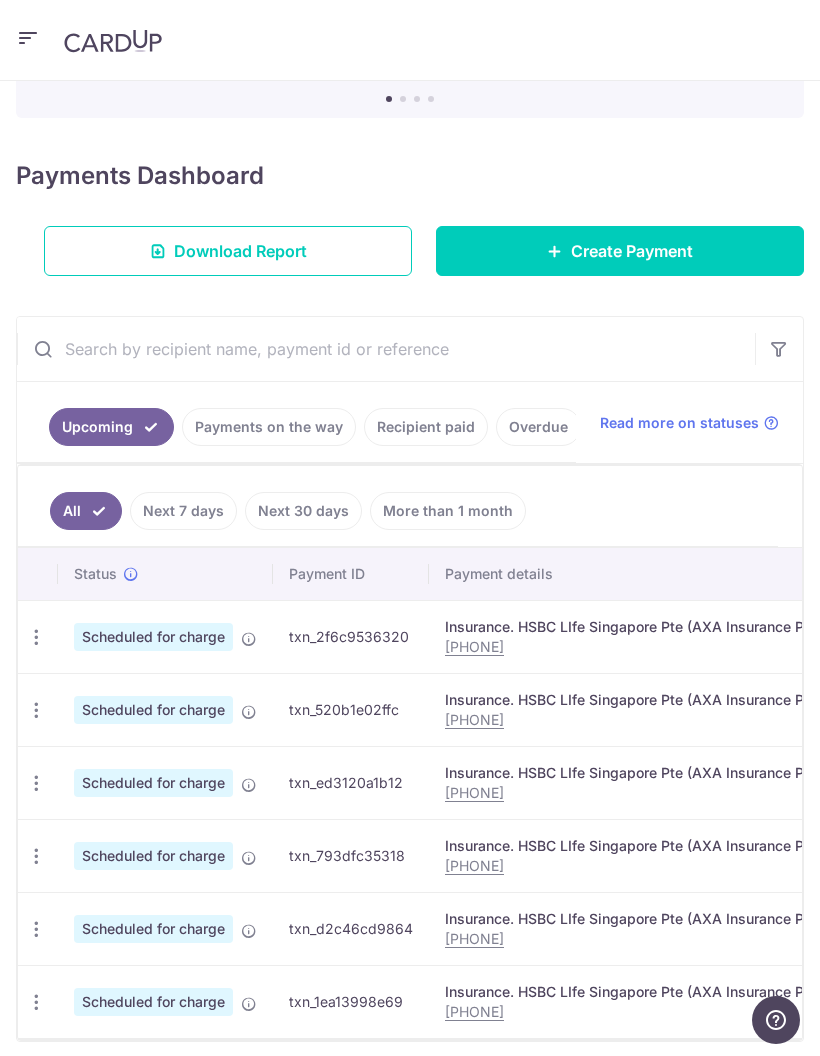 click on "Payments on the way" at bounding box center [269, 427] 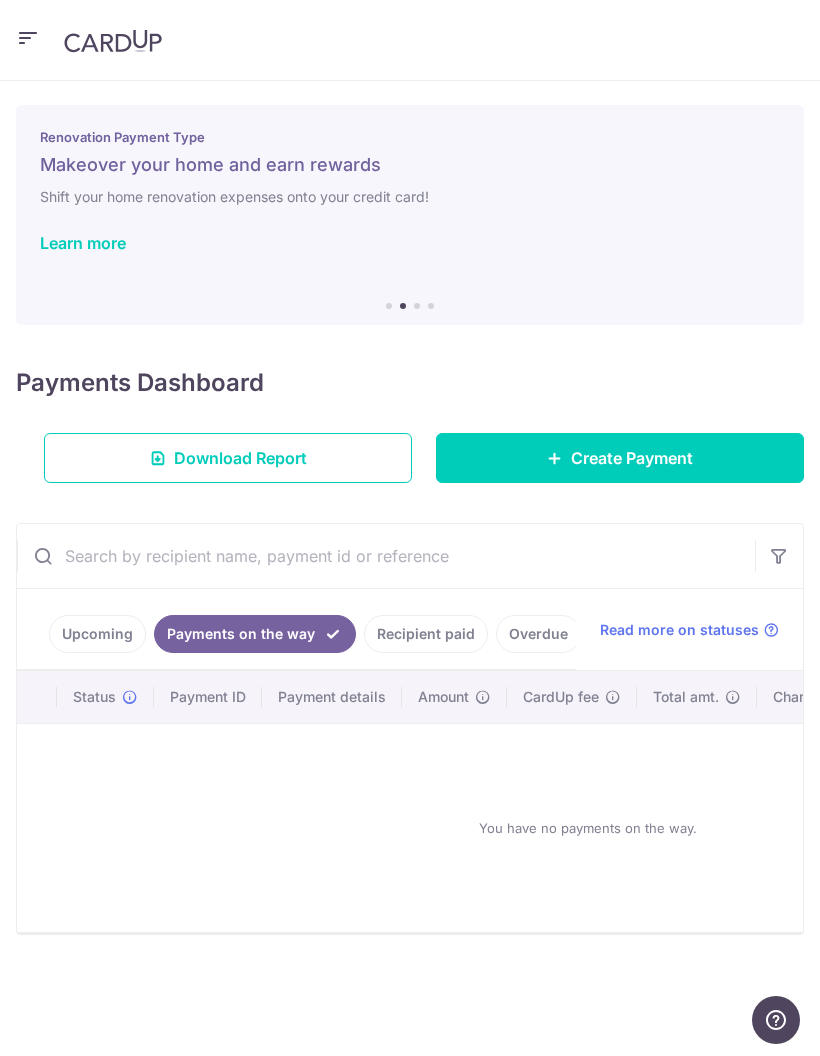 click on "Recipient paid" at bounding box center [426, 634] 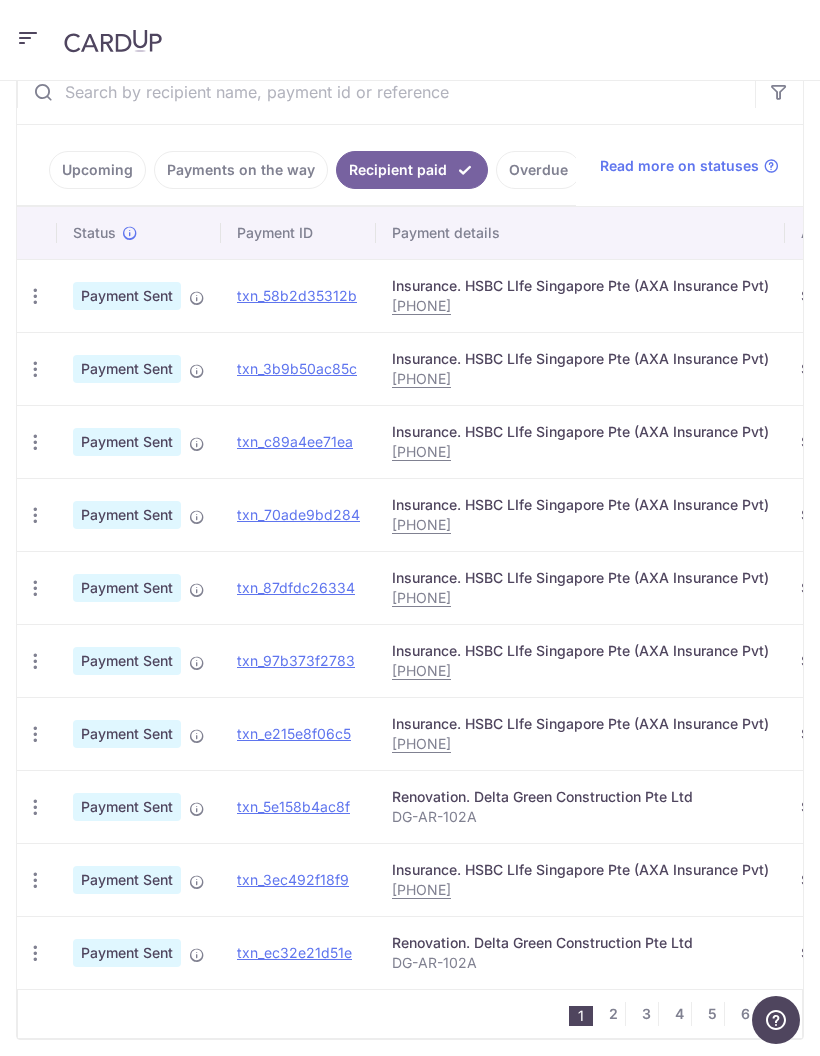 scroll, scrollTop: 462, scrollLeft: 0, axis: vertical 